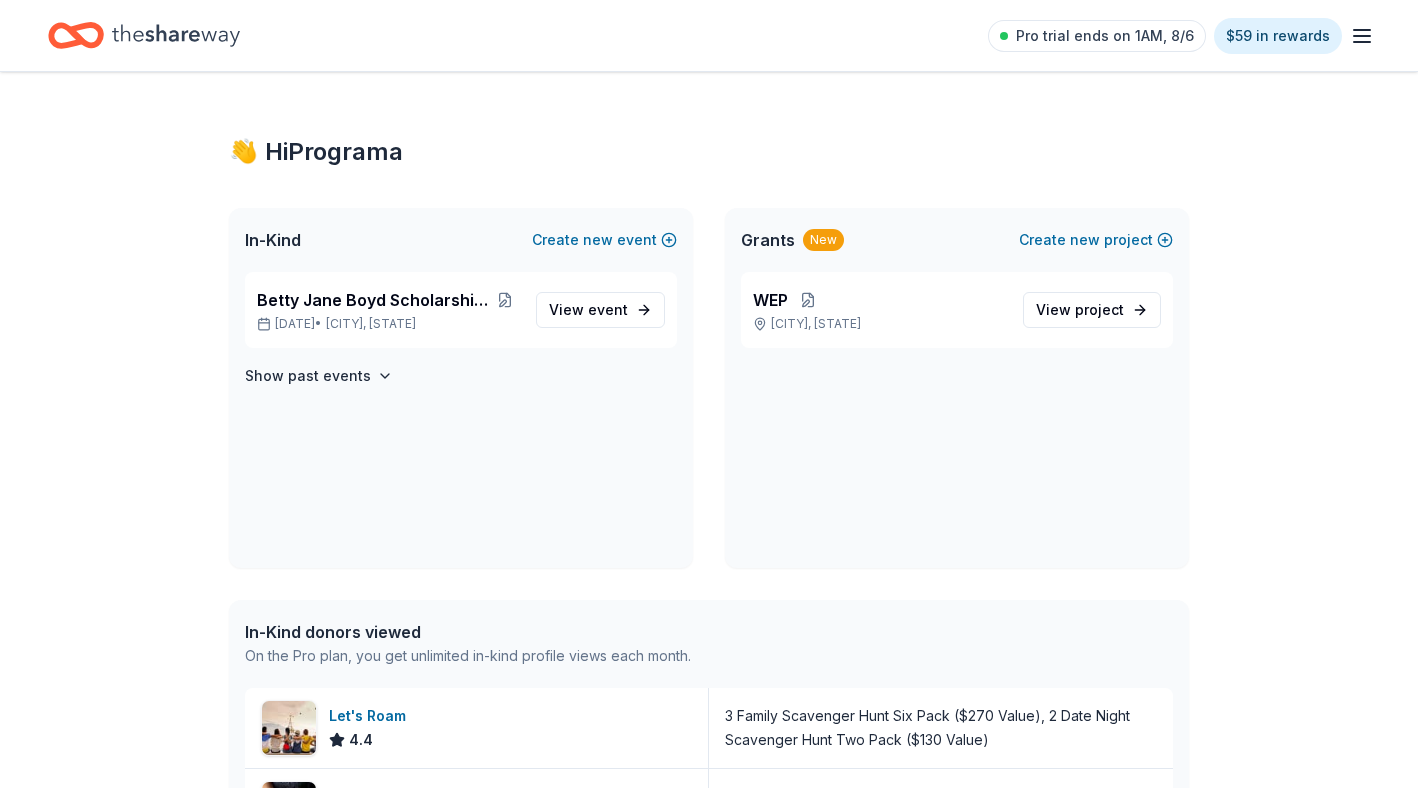scroll, scrollTop: 0, scrollLeft: 0, axis: both 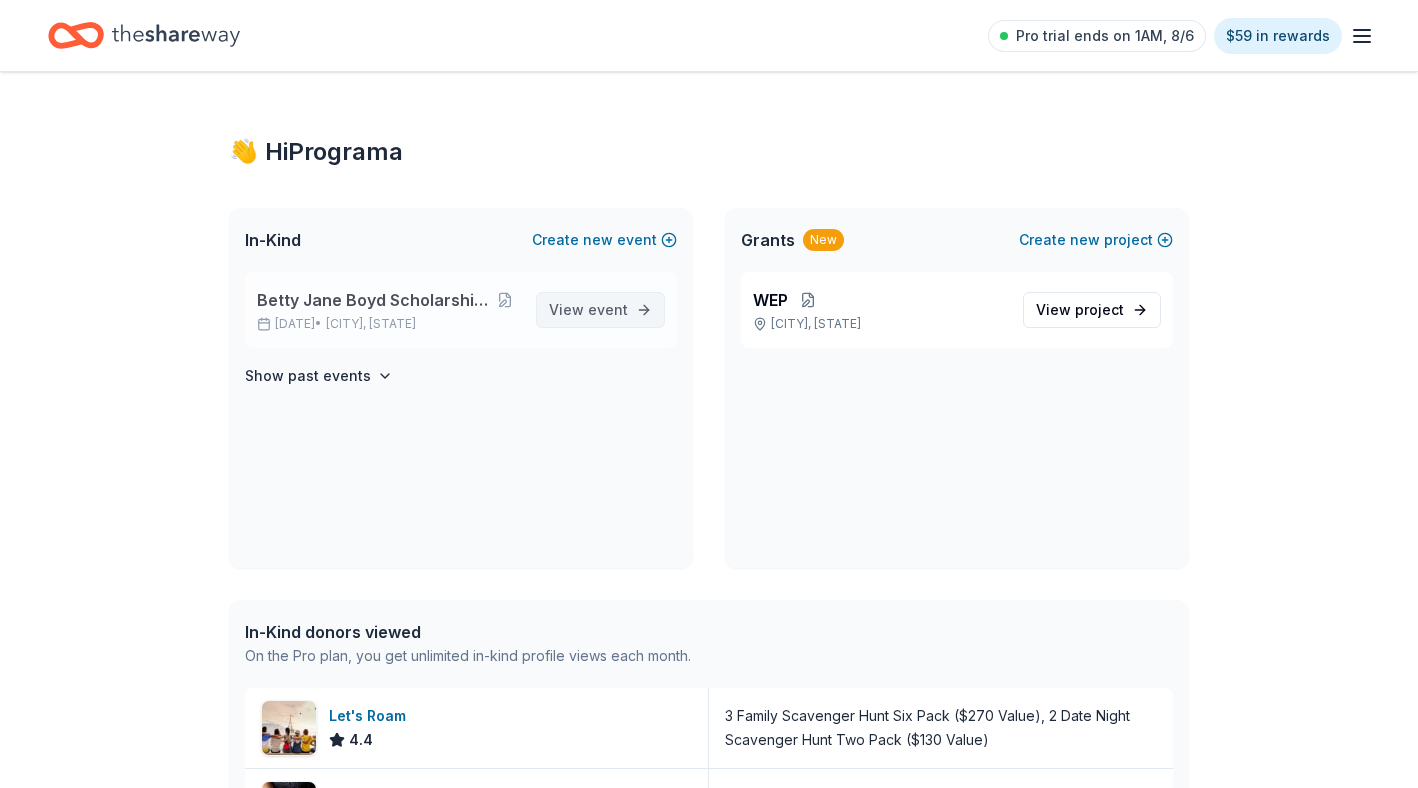 click on "View   event" at bounding box center [588, 310] 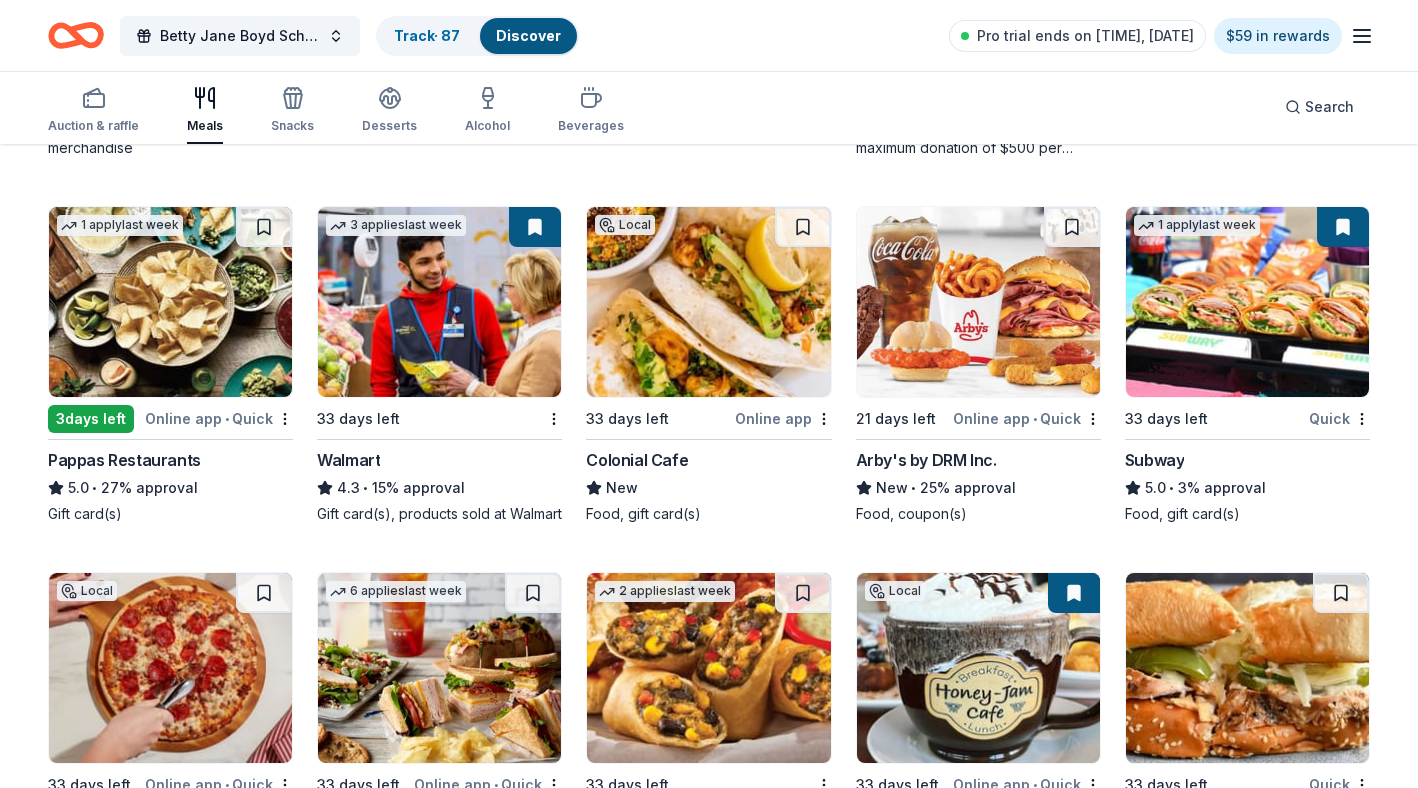 scroll, scrollTop: 1665, scrollLeft: 0, axis: vertical 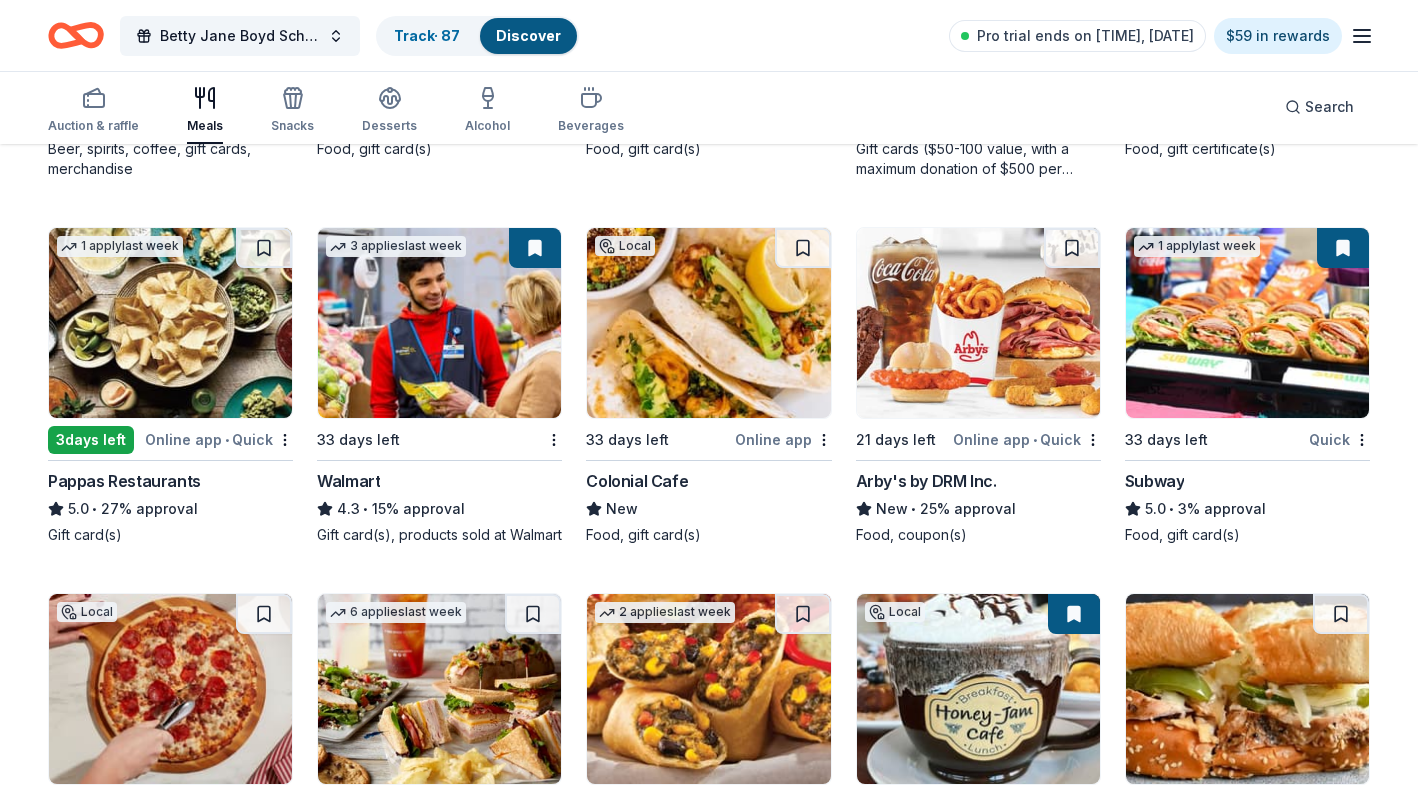 click on "1   apply  last week Local 33 days left Online app Revolution Brewing New • 49% approval Beer, brewpub gift certificate 2   applies  last week 7  days left Online app Omaha Steaks  5.0 • 3% approval Monetary sponsorship or in-kind donation (gift cards, foods) 9   applies  last week 21 days left Online app • Quick KBP Foods 4.2 • 17% approval Gift card(s), free chicken sandwich card(s), discounted catering Local 33 days left Online app Fry The Coop New Food, gift cards Local 35 days left Online app Ala Carte Entertainment New 1 $25-gift card Top rated 4   applies  last week 49 days left Online app Portillo's 5.0 • 60% approval Food, gift card(s) 8   applies  last week 33 days left Online app • Quick Freddy's Frozen Custard & Steakburgers 4.6 • 16% approval Gift basket(s), gift card(s), food 6   applies  last week 33 days left Online app • Quick Mission BBQ New • 11% approval Food, gift cards 1   apply  last week Local 33 days left Online app • Quick Gibsons Bar & Steakhouse New Gift cards 7" at bounding box center [709, 183] 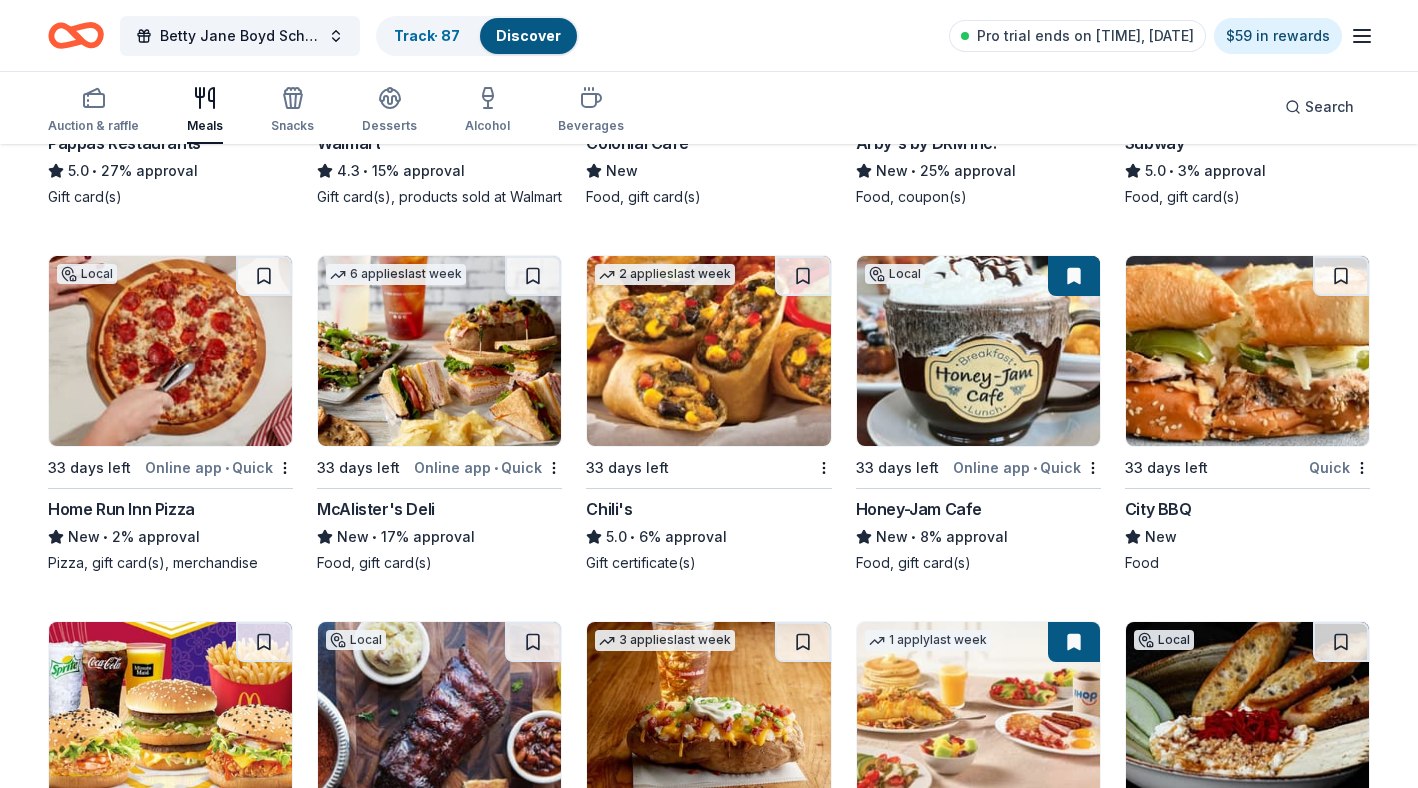 scroll, scrollTop: 2017, scrollLeft: 0, axis: vertical 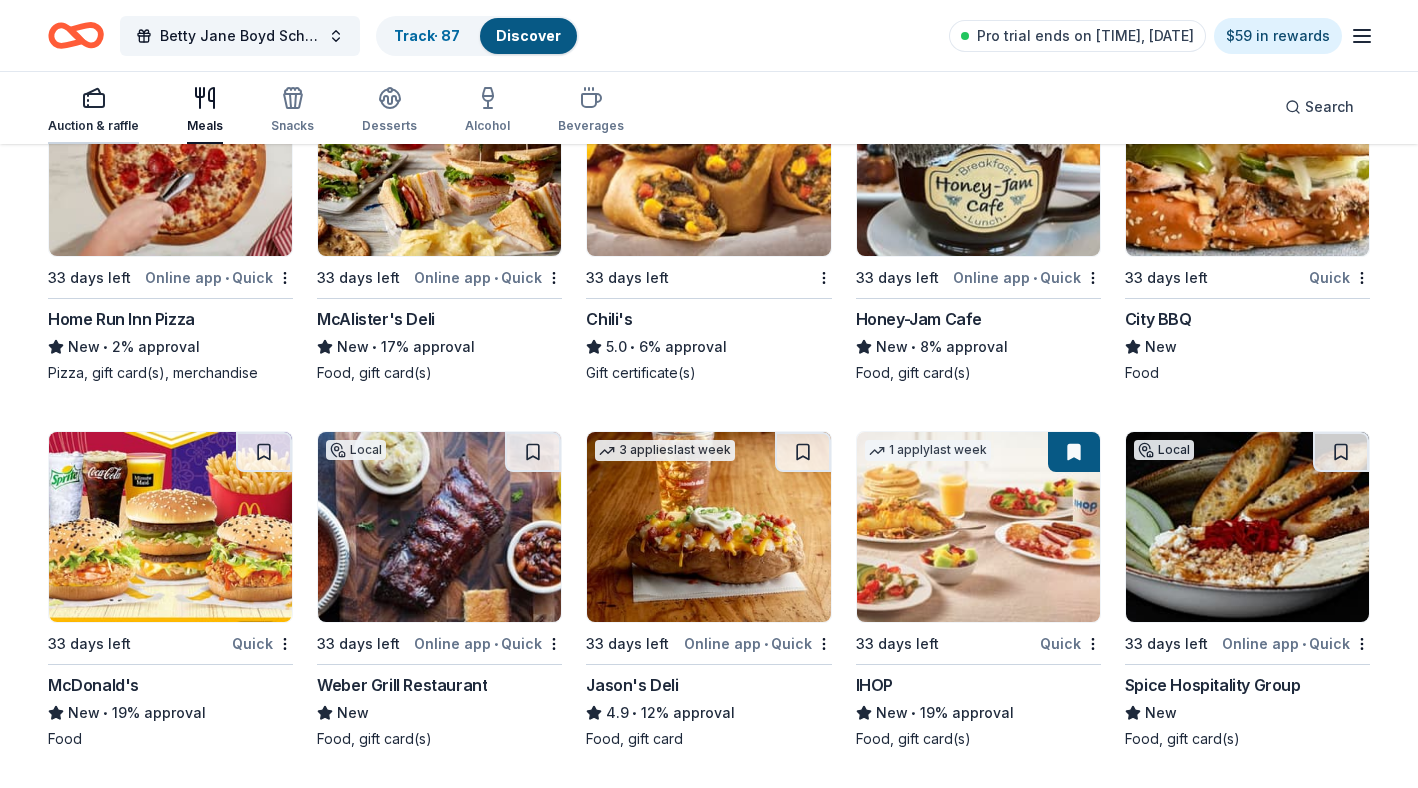 click on "Auction & raffle" at bounding box center [93, 111] 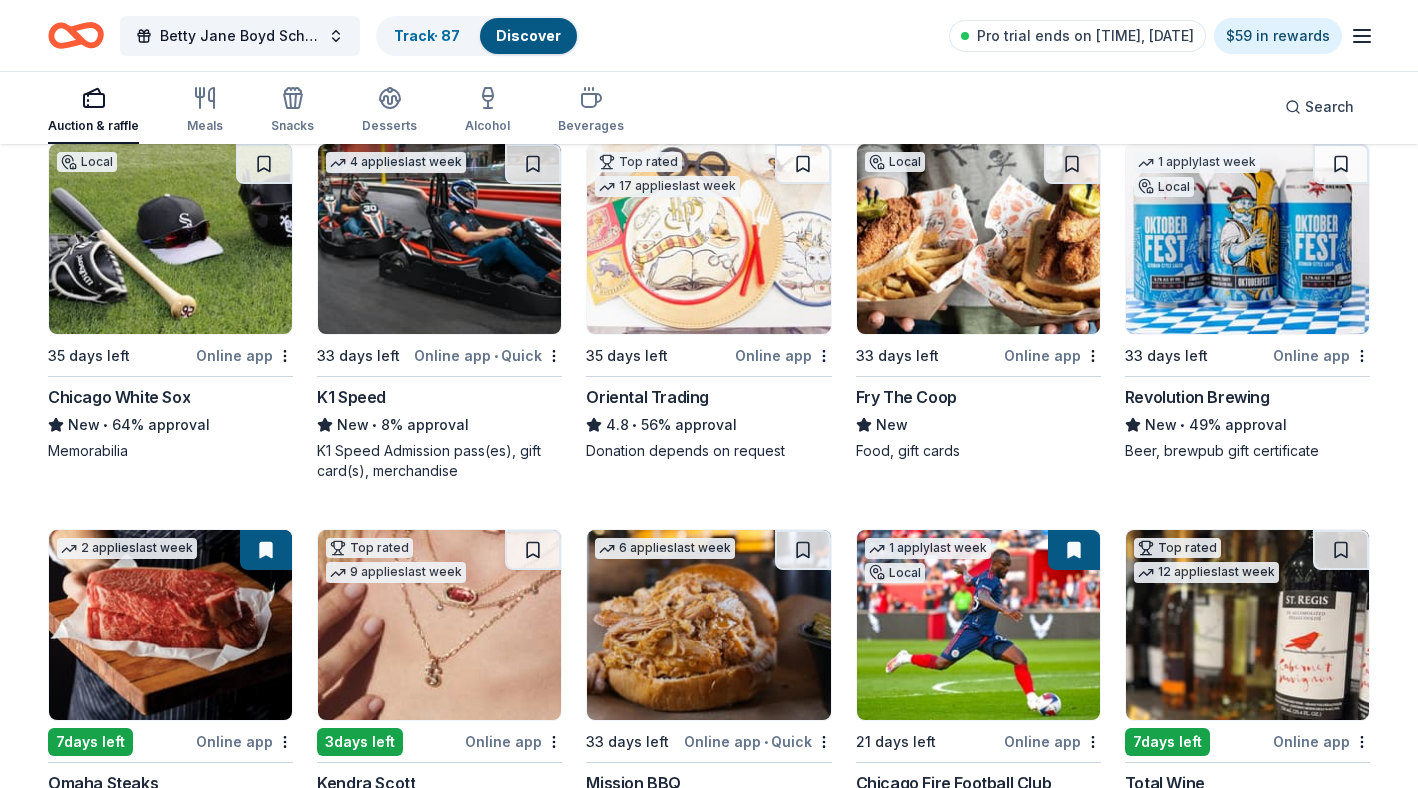 scroll, scrollTop: 228, scrollLeft: 0, axis: vertical 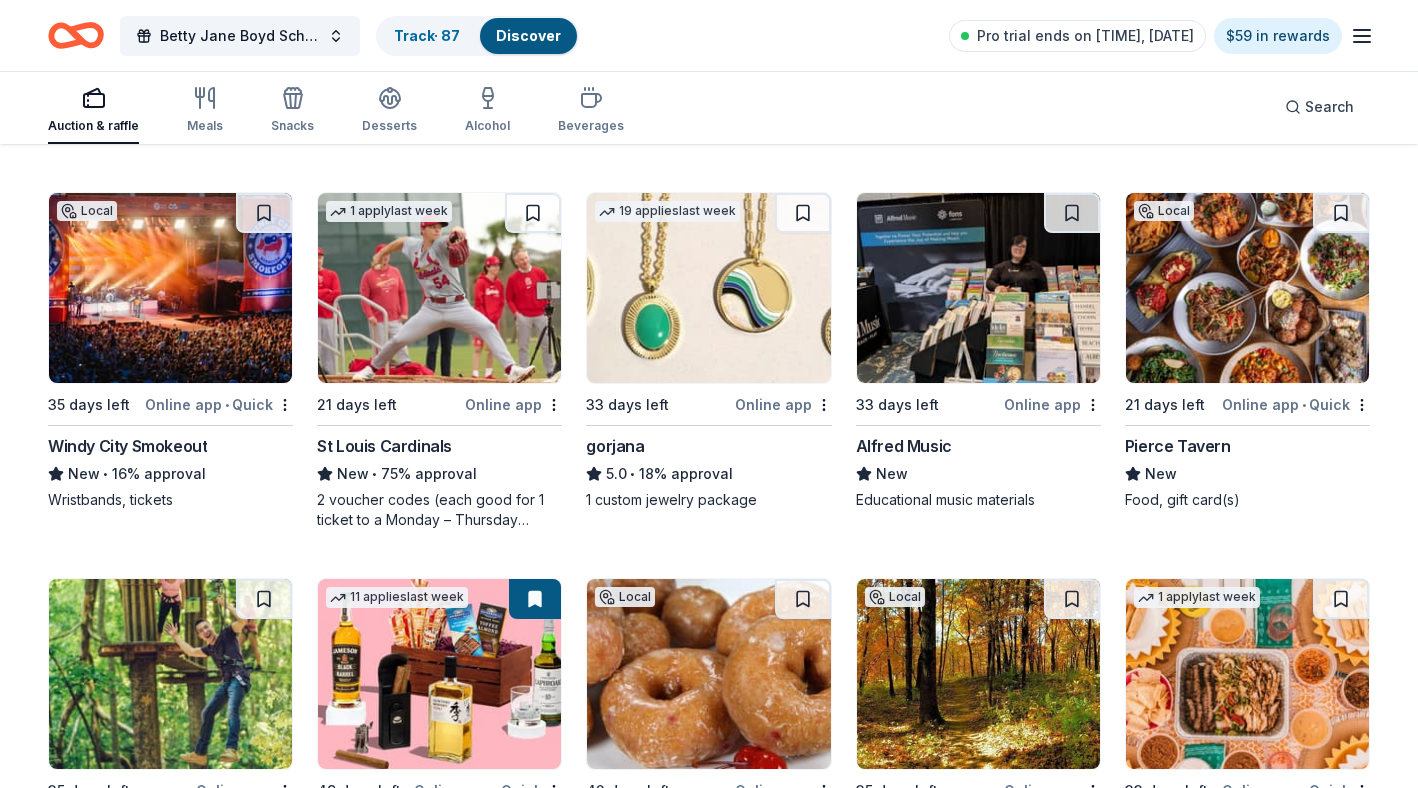 click at bounding box center [708, 288] 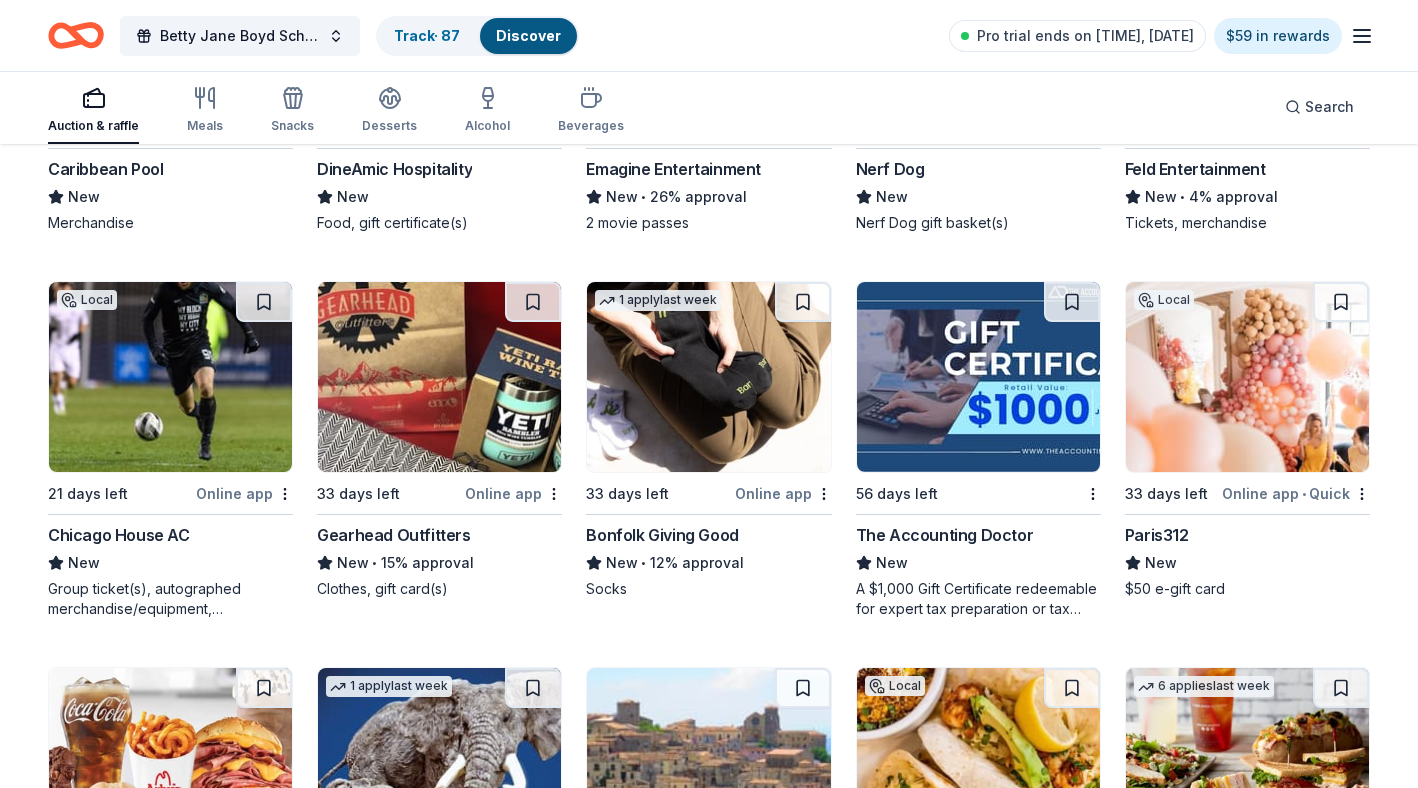 scroll, scrollTop: 4682, scrollLeft: 0, axis: vertical 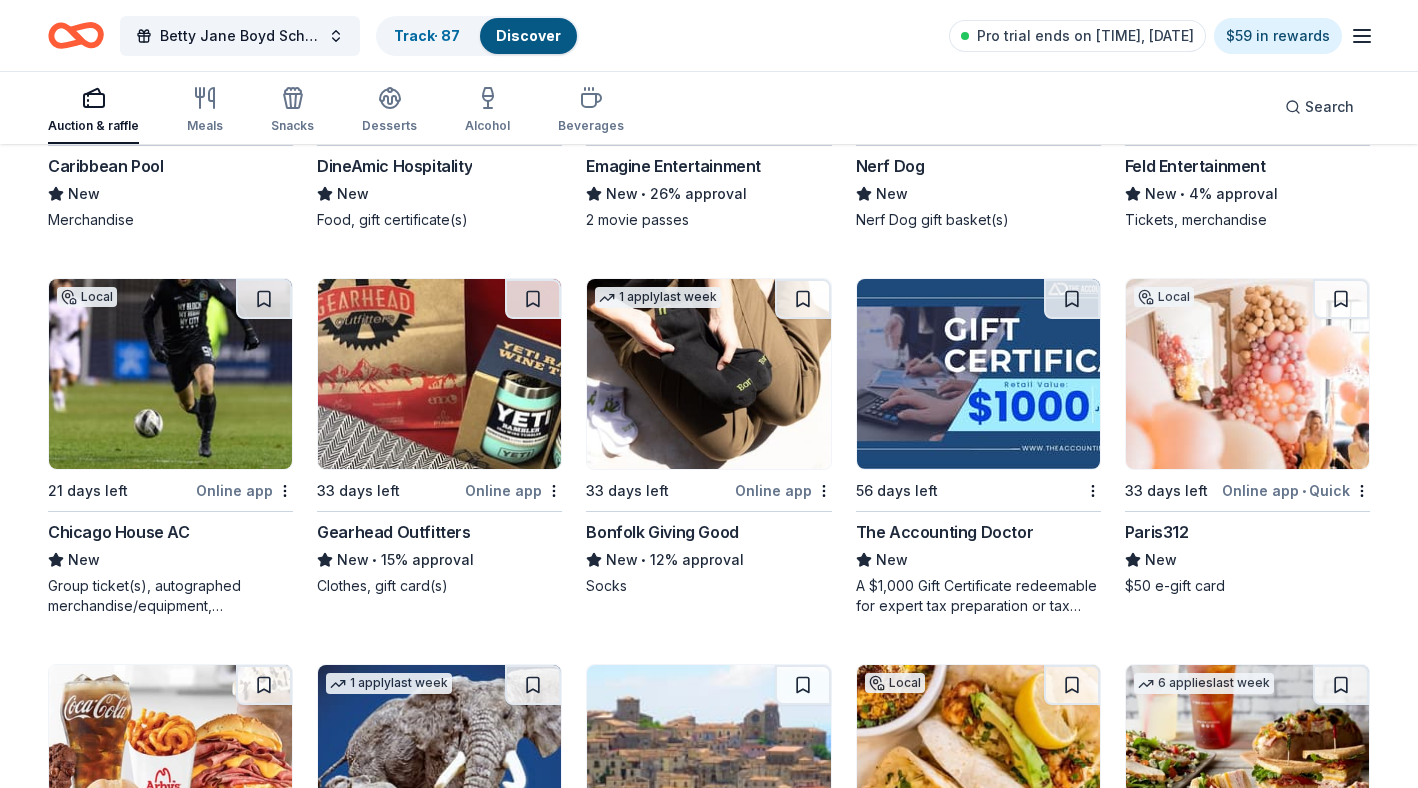 click at bounding box center [978, 374] 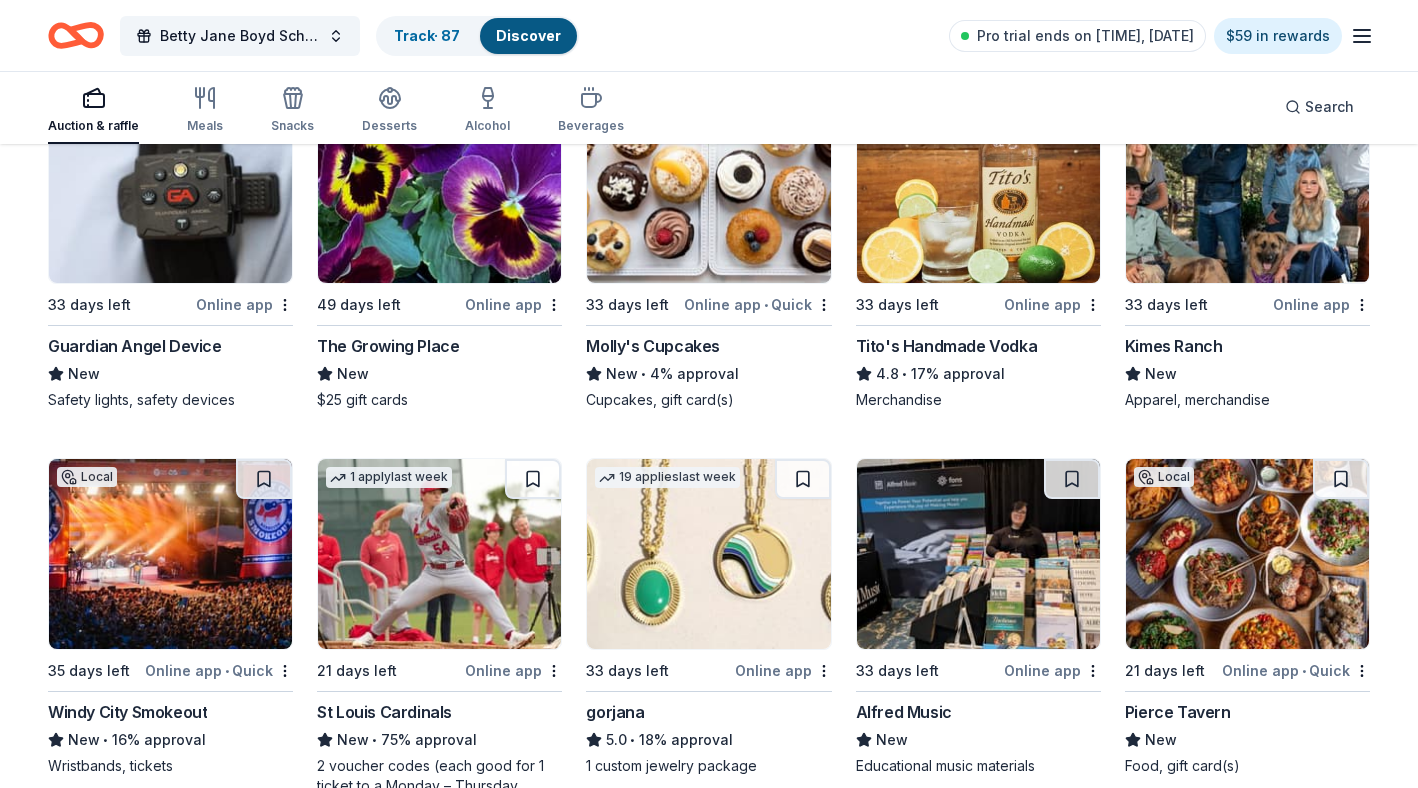 scroll, scrollTop: 2992, scrollLeft: 0, axis: vertical 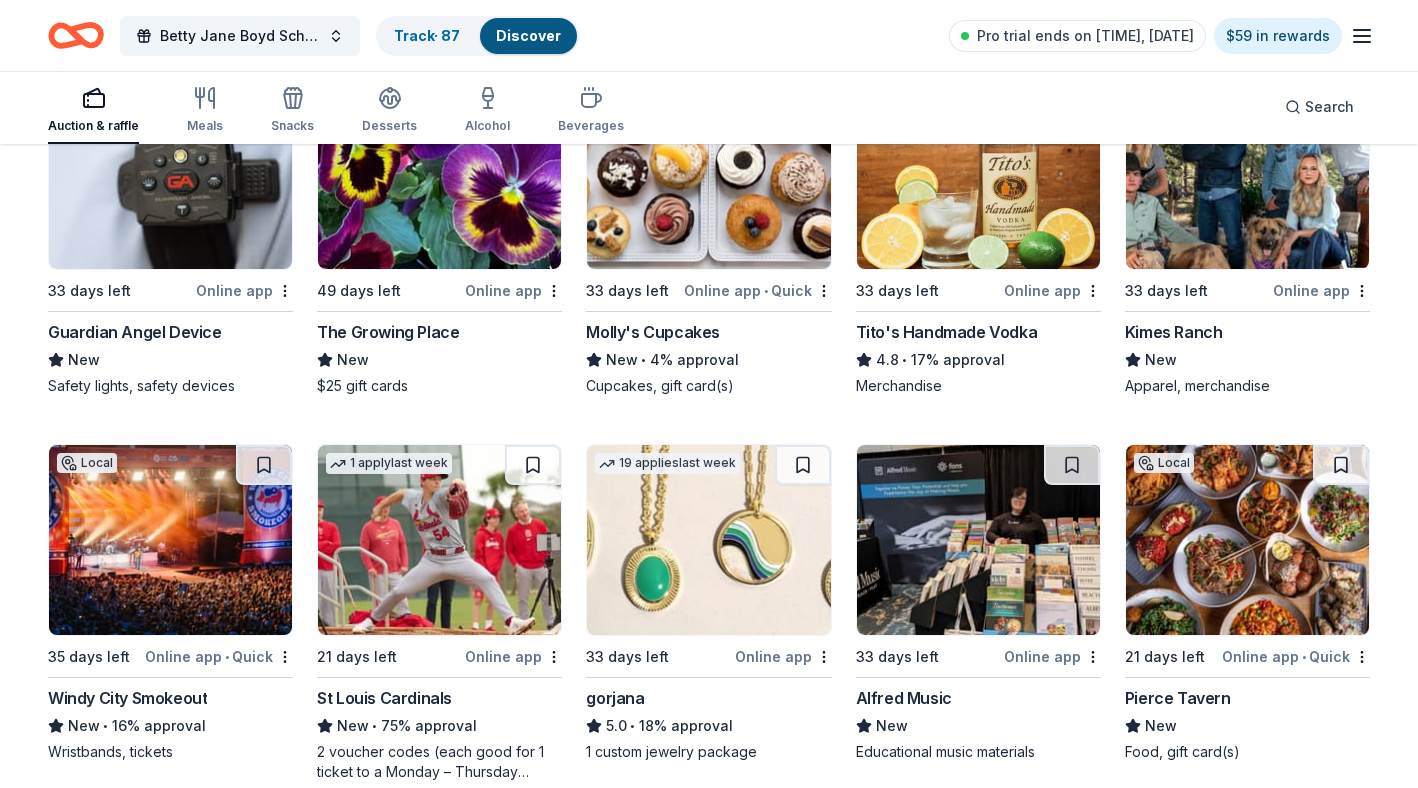 click on "Online app" at bounding box center (783, 656) 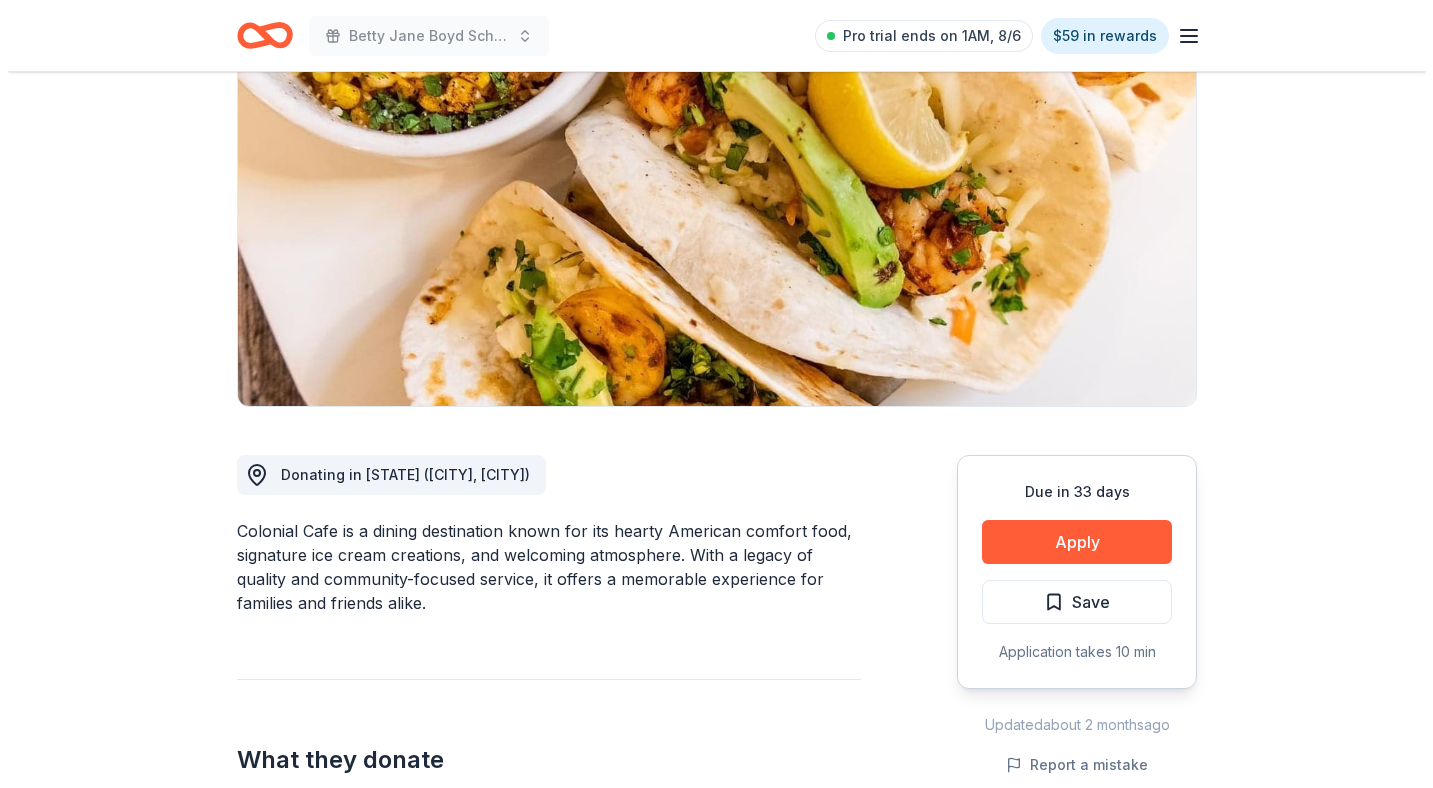 scroll, scrollTop: 388, scrollLeft: 0, axis: vertical 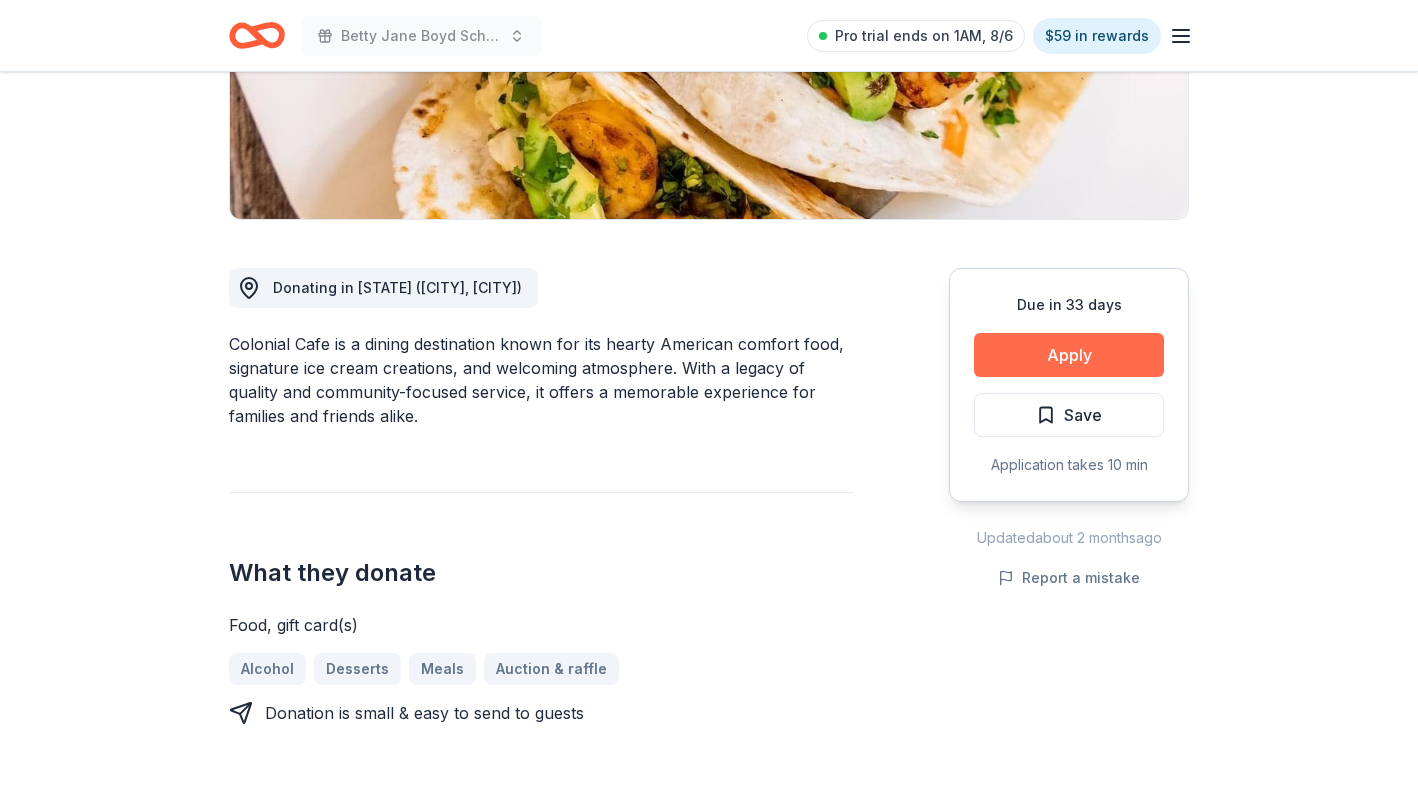 click on "Apply" at bounding box center [1069, 355] 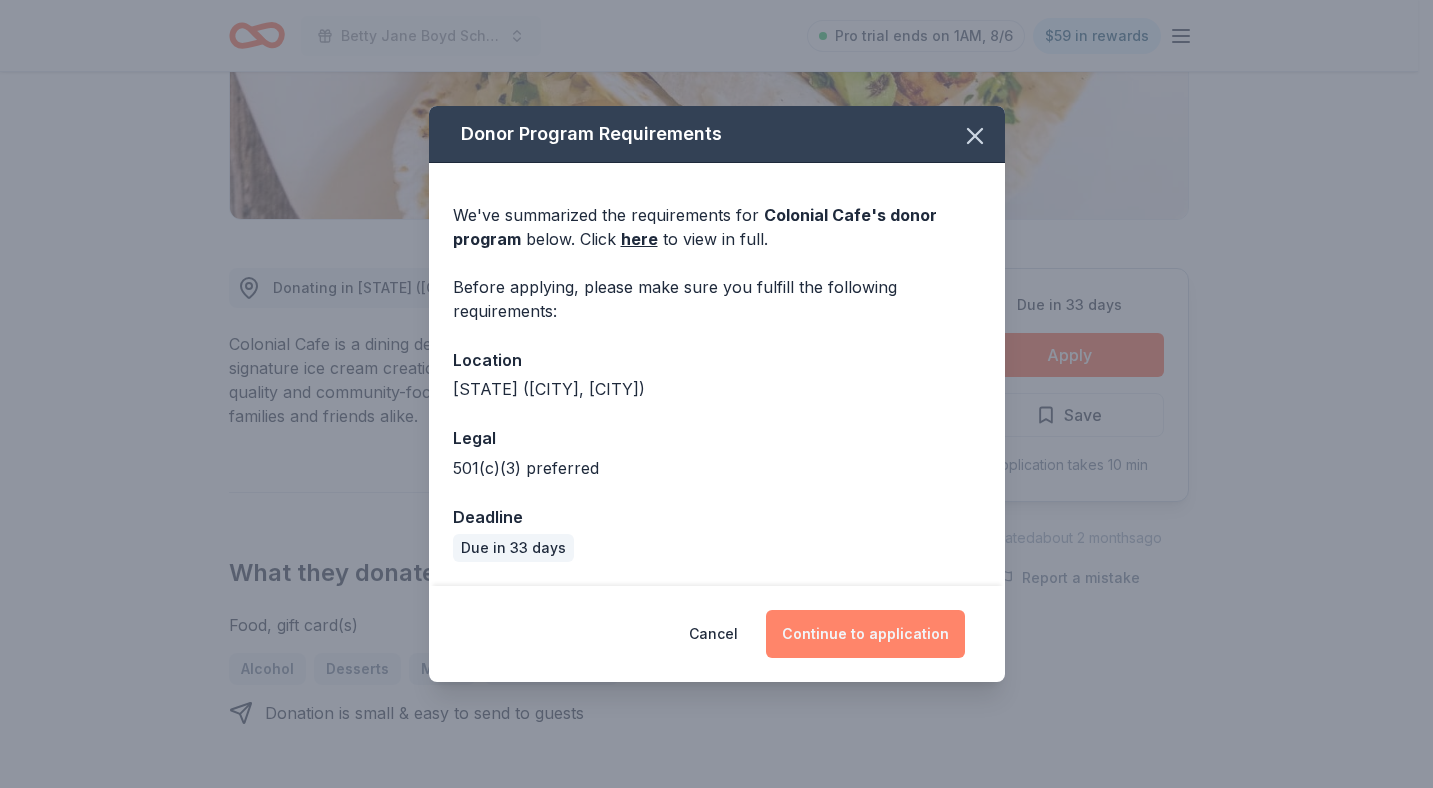 click on "Continue to application" at bounding box center (865, 634) 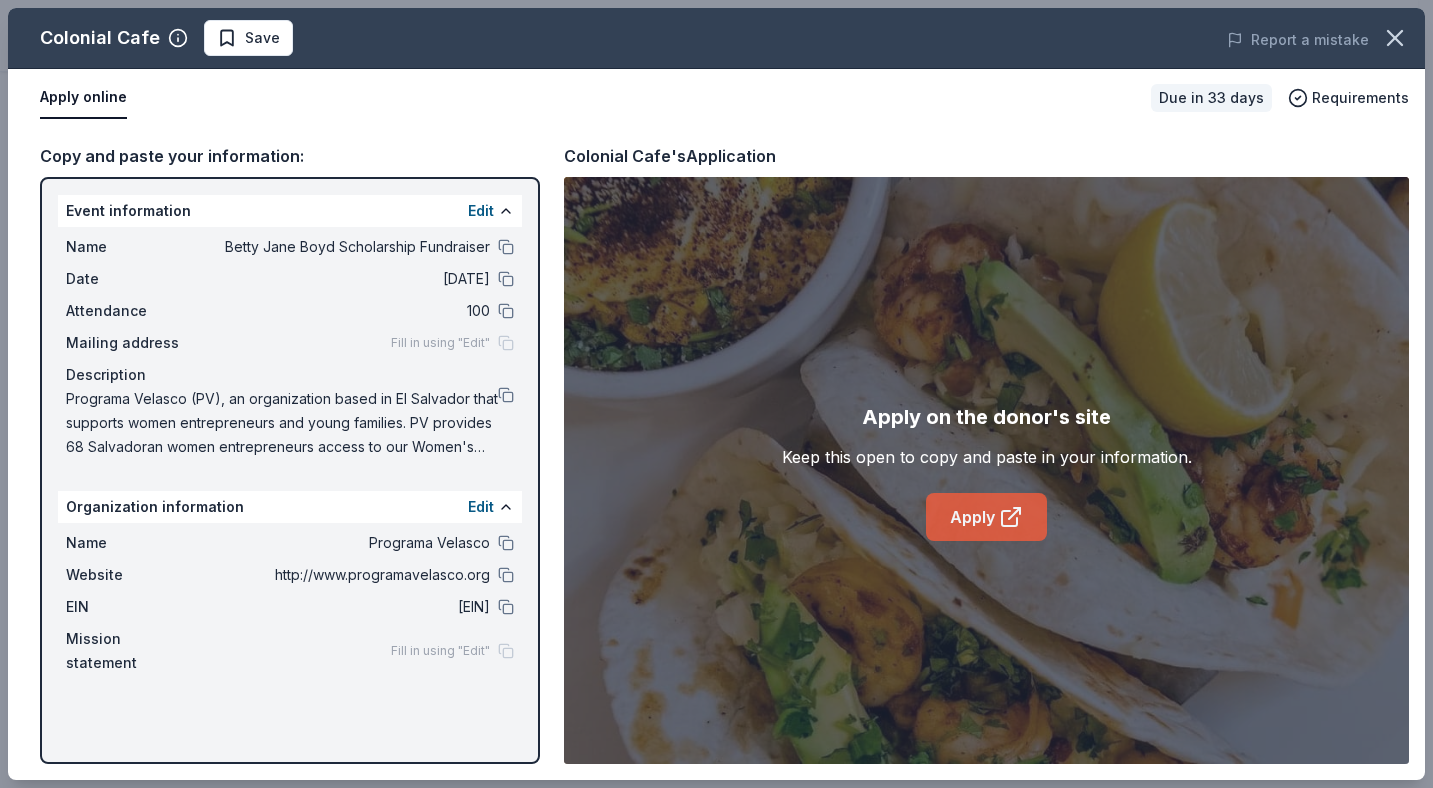 click on "Apply" at bounding box center [986, 517] 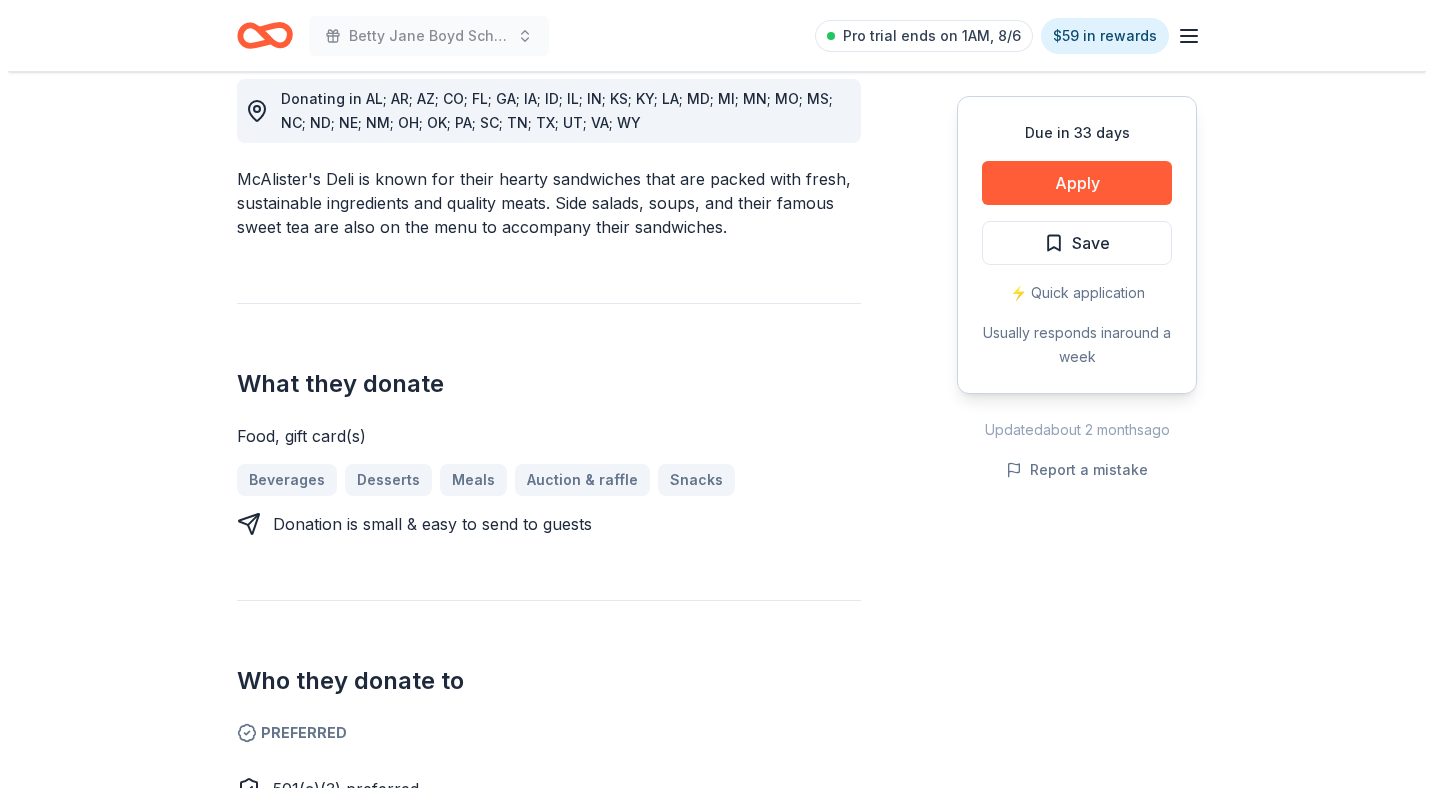 scroll, scrollTop: 581, scrollLeft: 0, axis: vertical 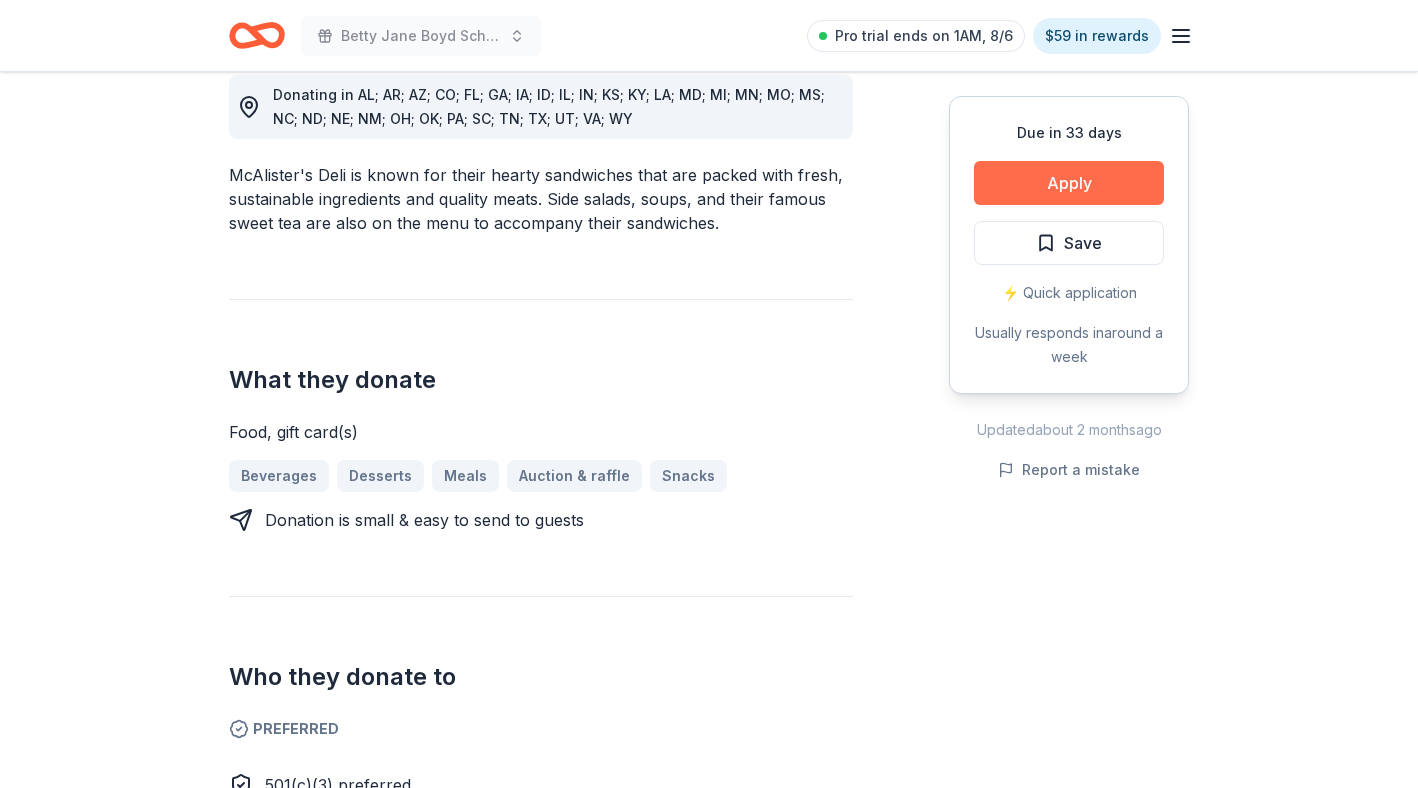 click on "Apply" at bounding box center [1069, 183] 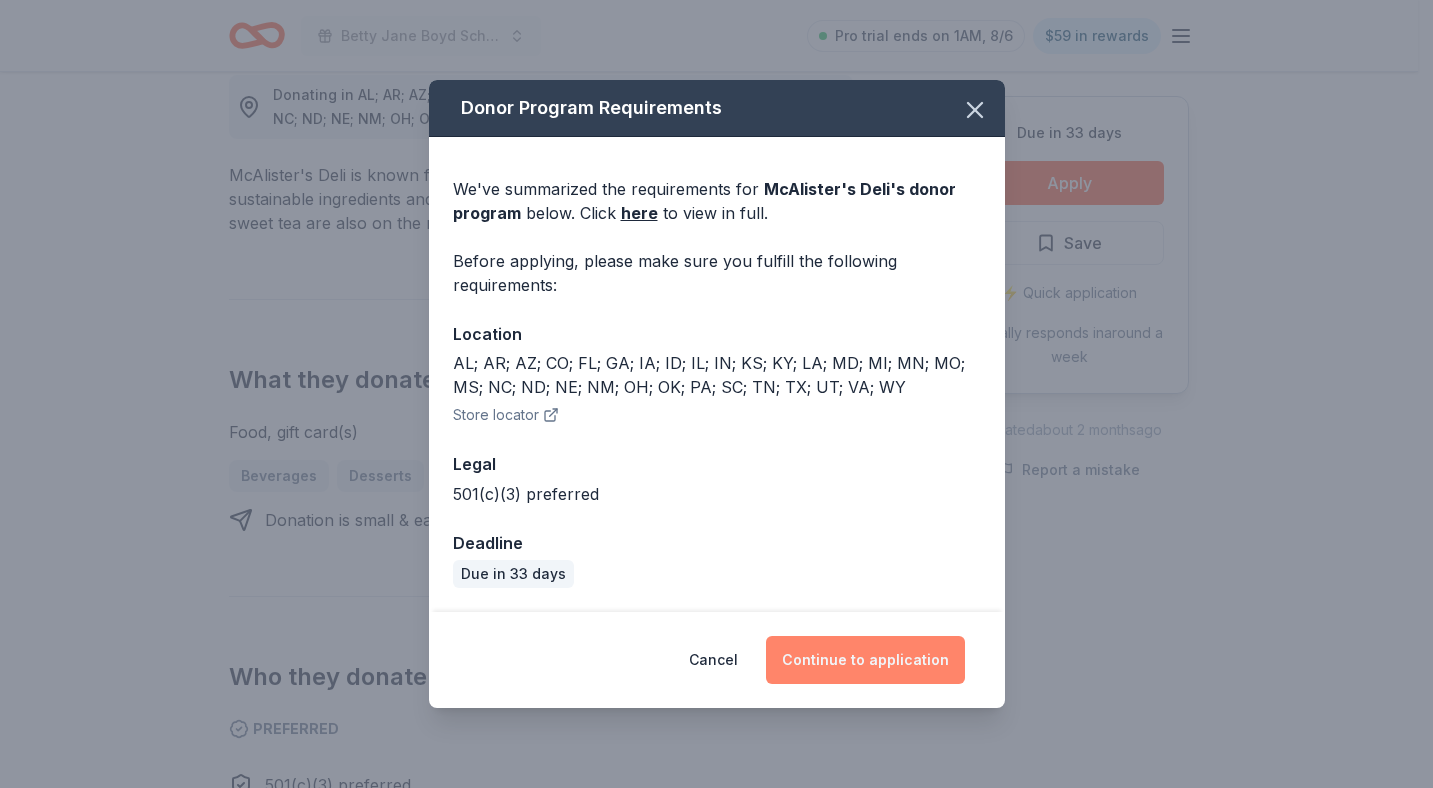 click on "Continue to application" at bounding box center [865, 660] 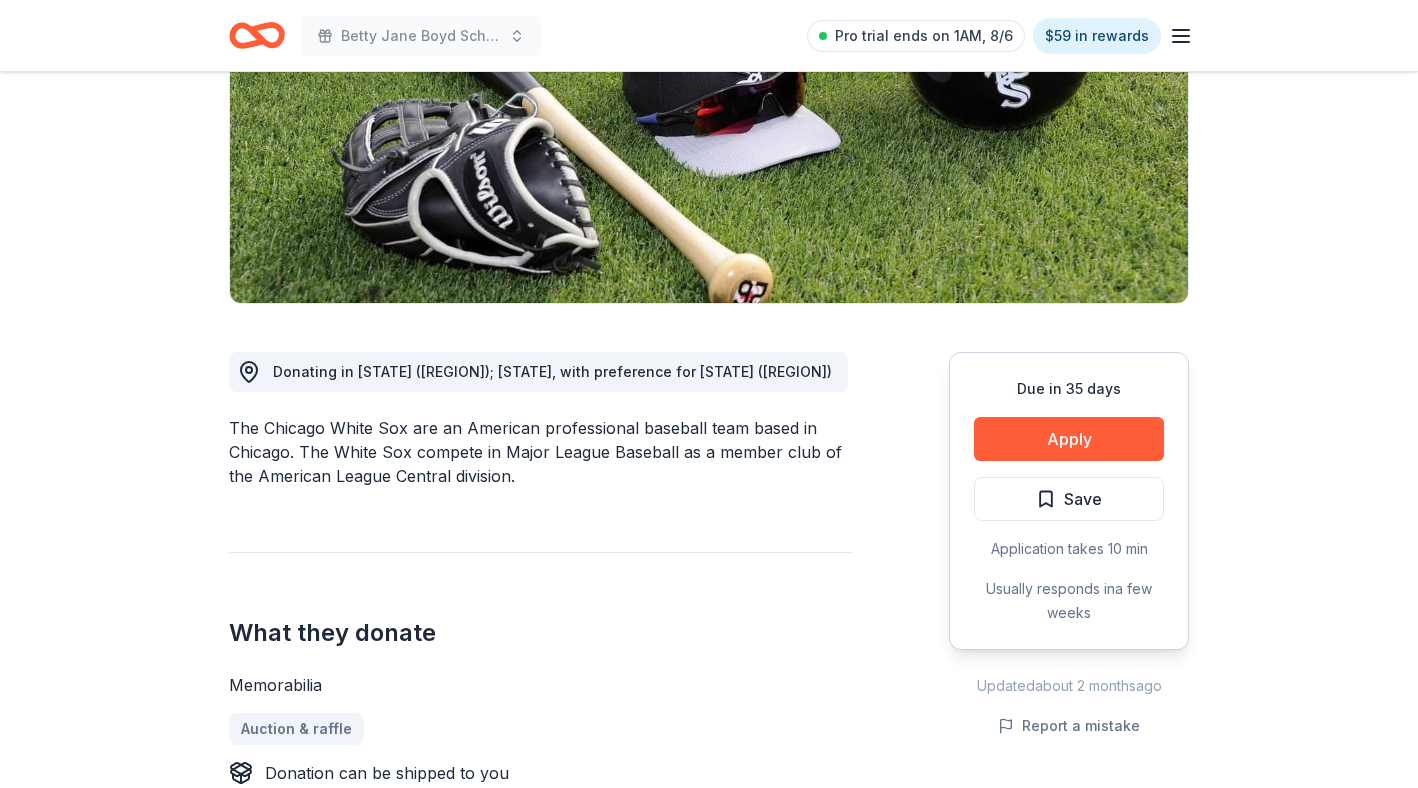 scroll, scrollTop: 307, scrollLeft: 0, axis: vertical 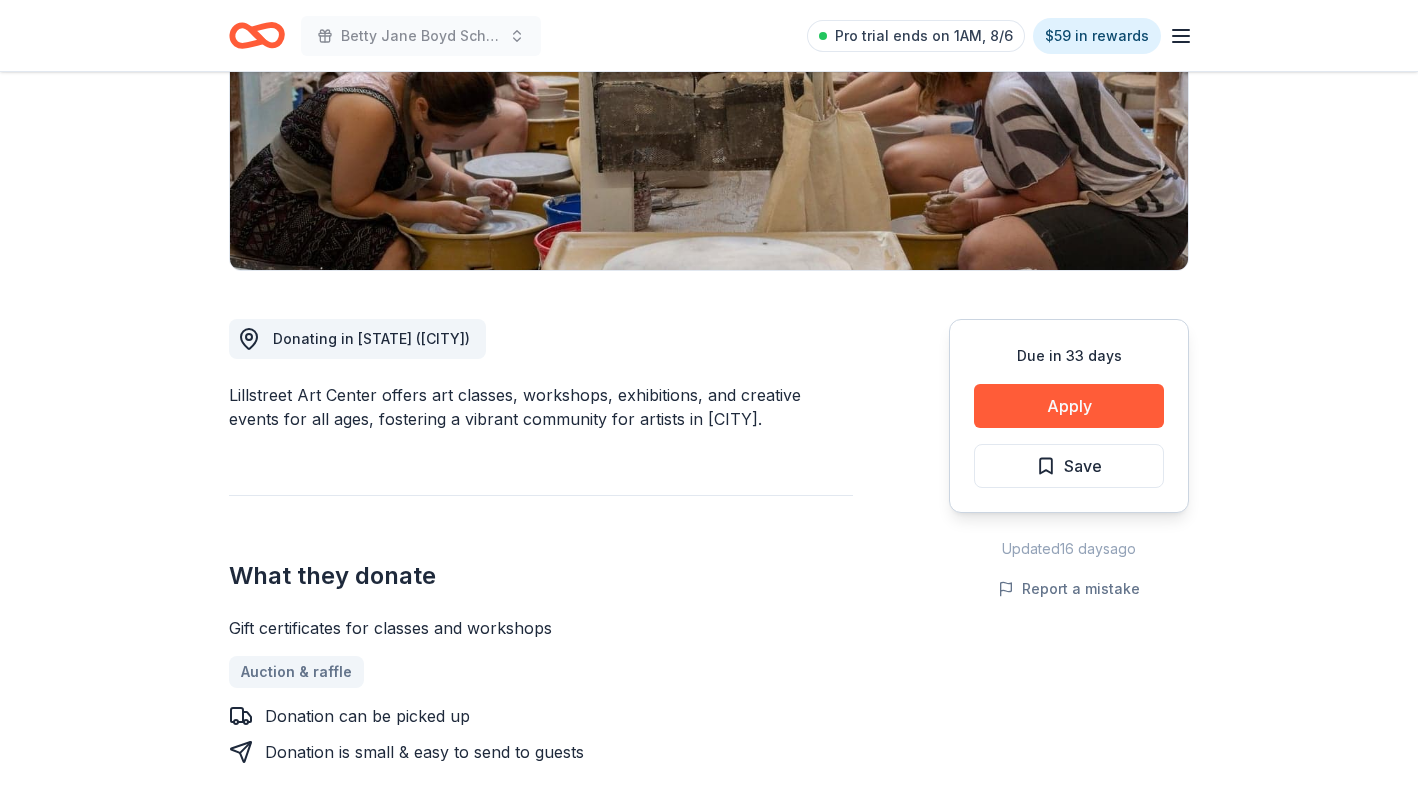 click on "Due in 33 days Apply Save" at bounding box center [1069, 416] 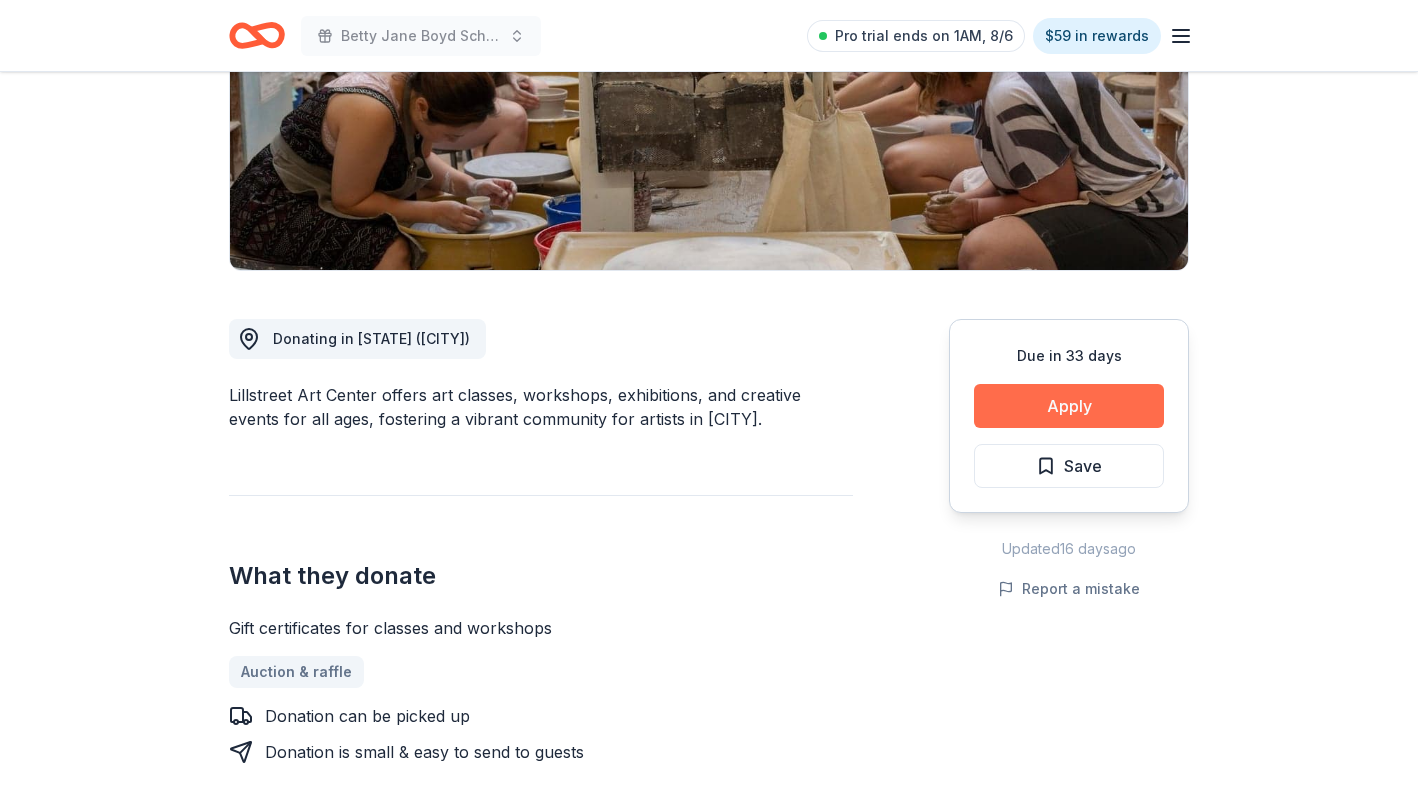 click on "Apply" at bounding box center [1069, 406] 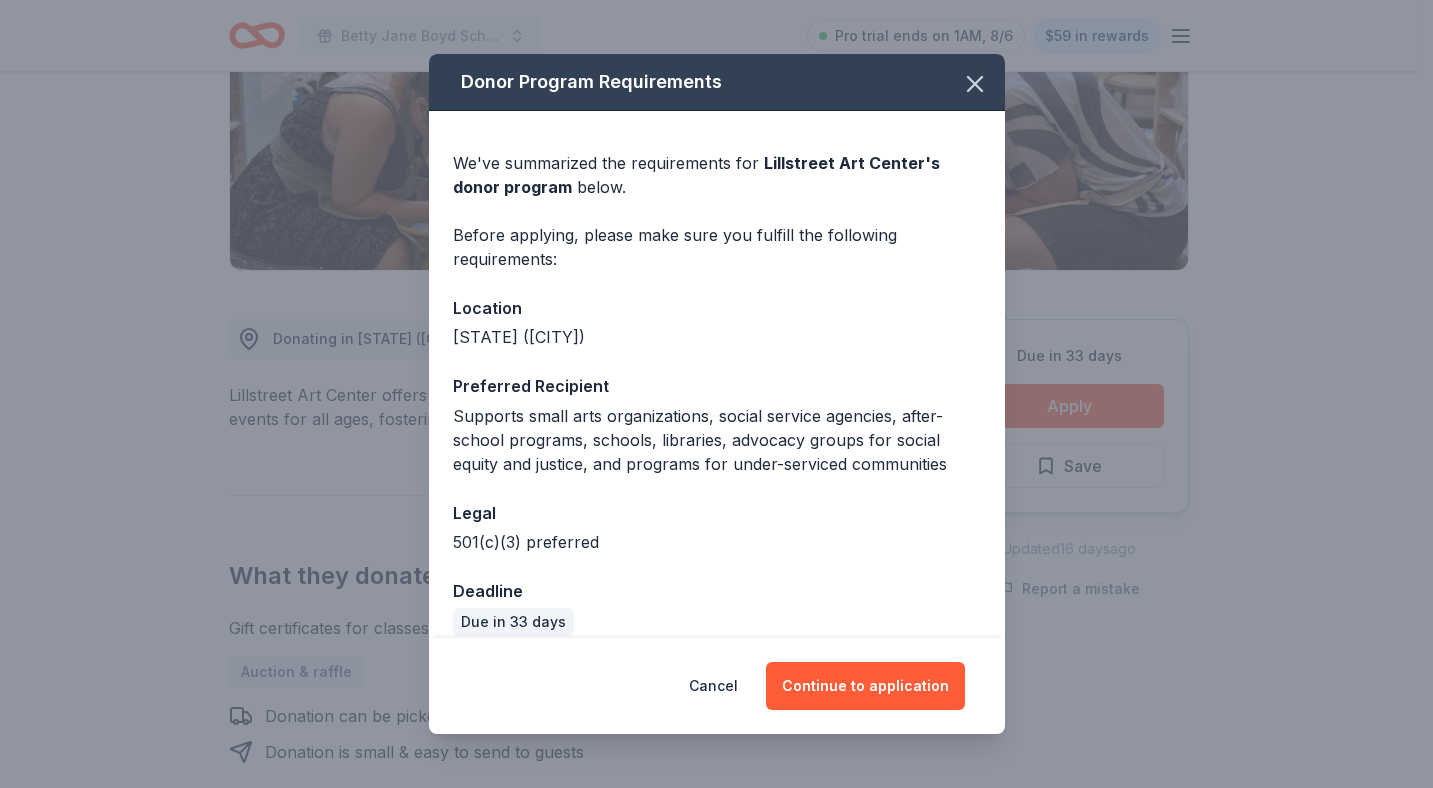 scroll, scrollTop: 22, scrollLeft: 0, axis: vertical 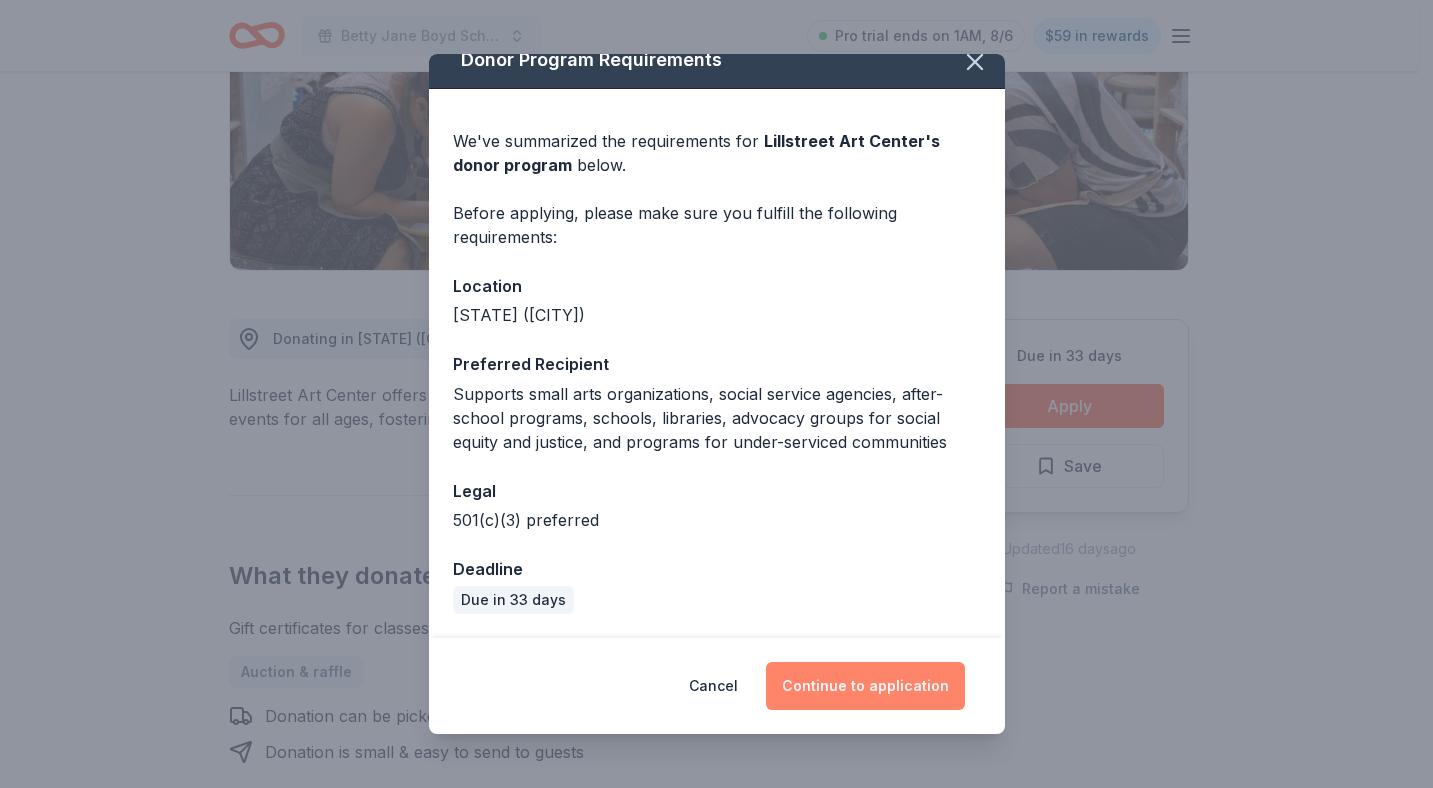 click on "Continue to application" at bounding box center [865, 686] 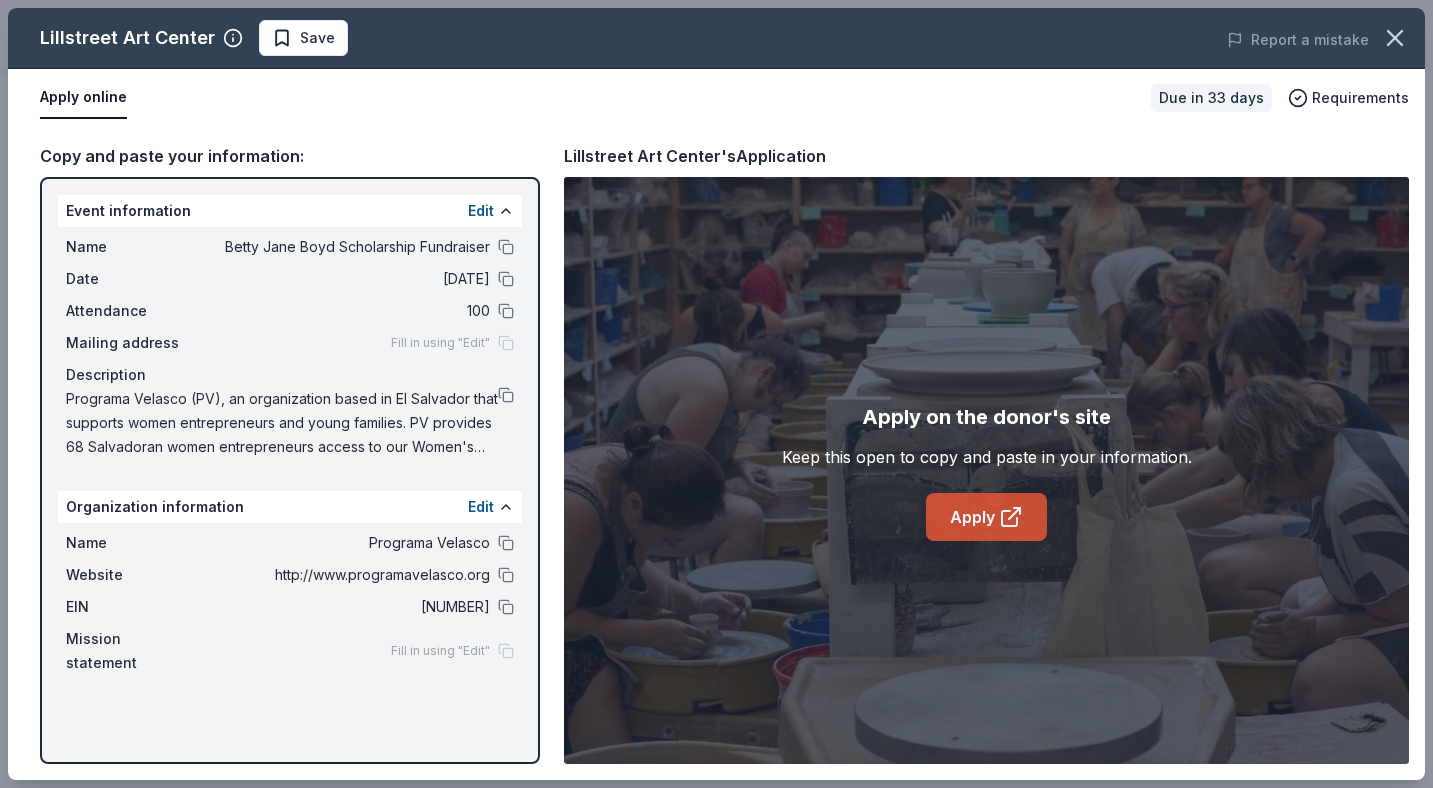 click on "Apply" at bounding box center (986, 517) 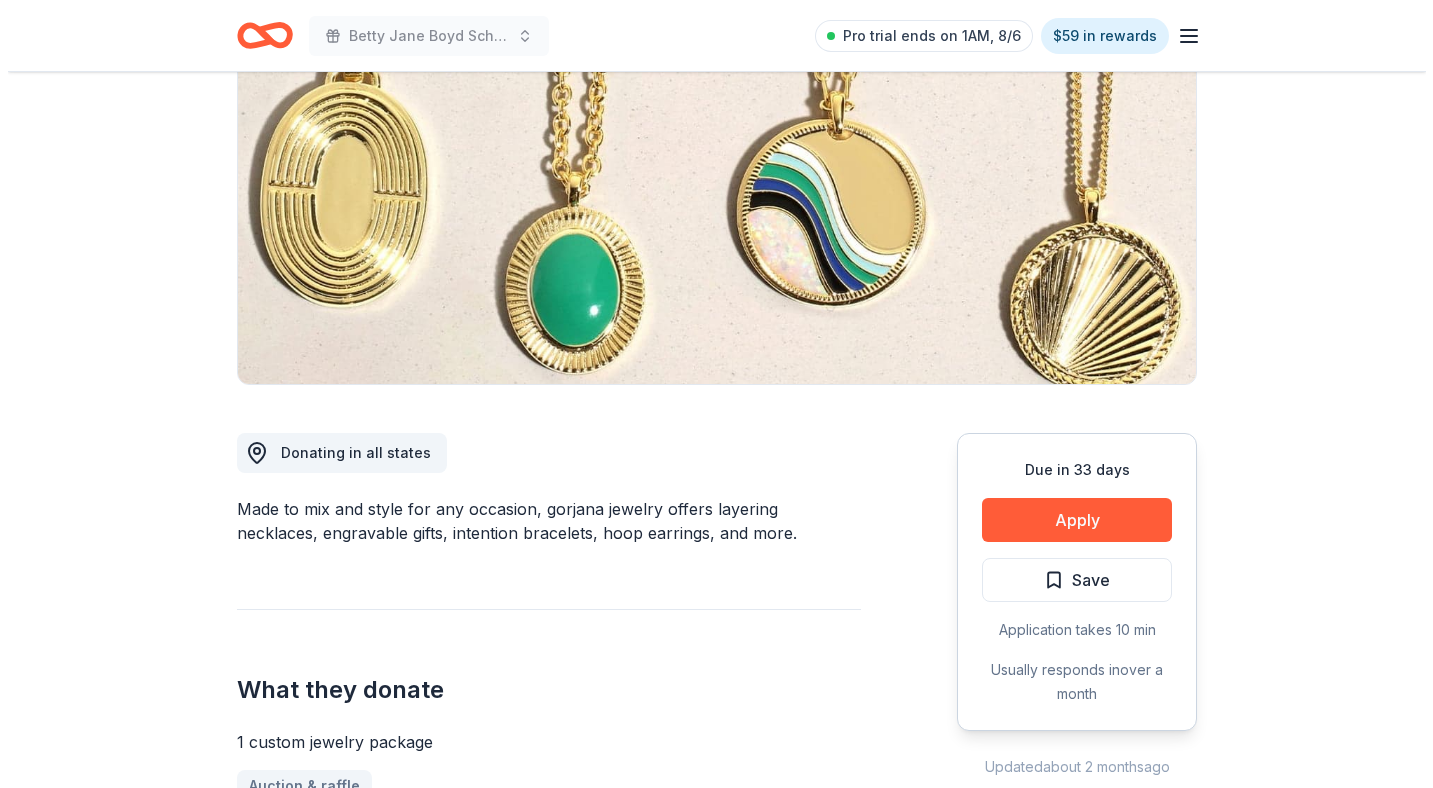 scroll, scrollTop: 325, scrollLeft: 0, axis: vertical 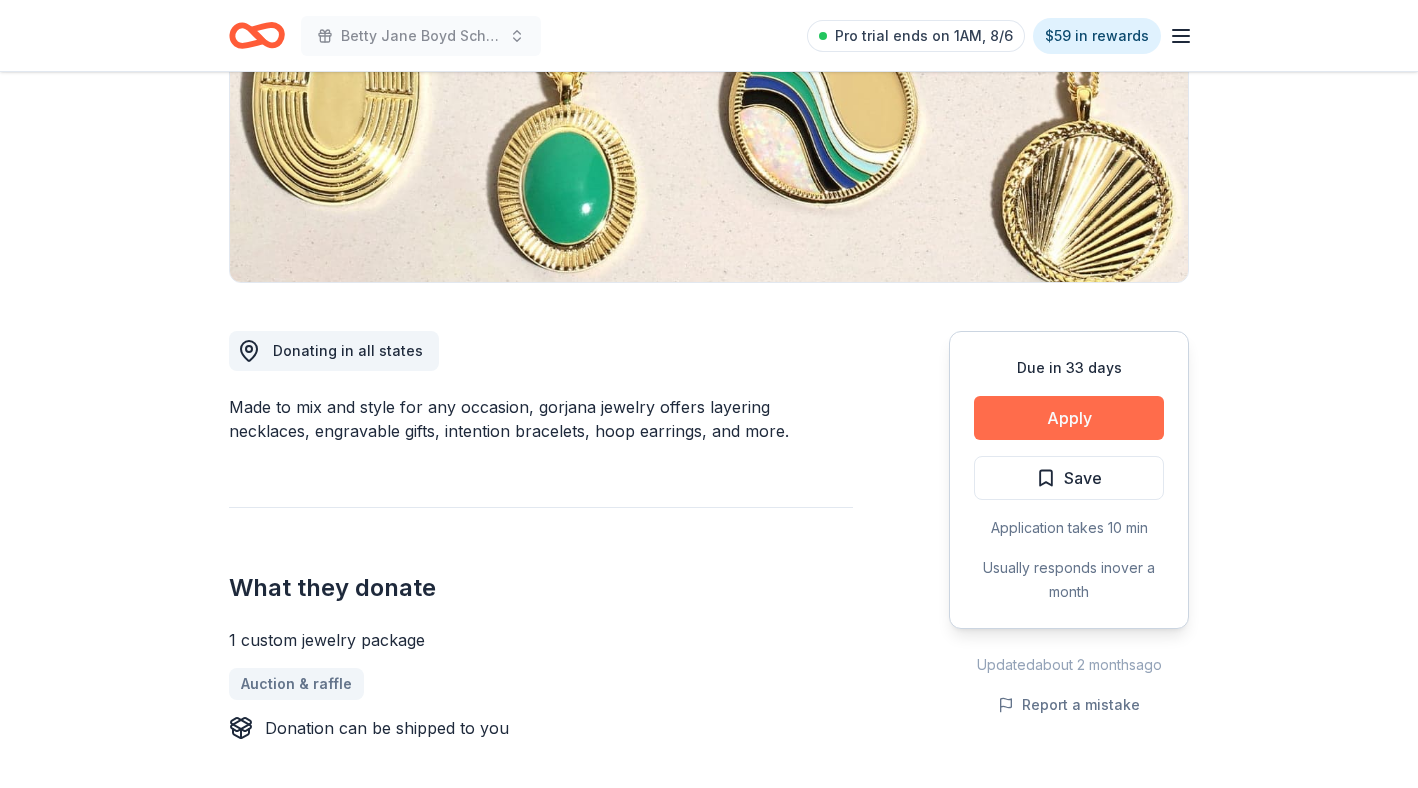 click on "Apply" at bounding box center [1069, 418] 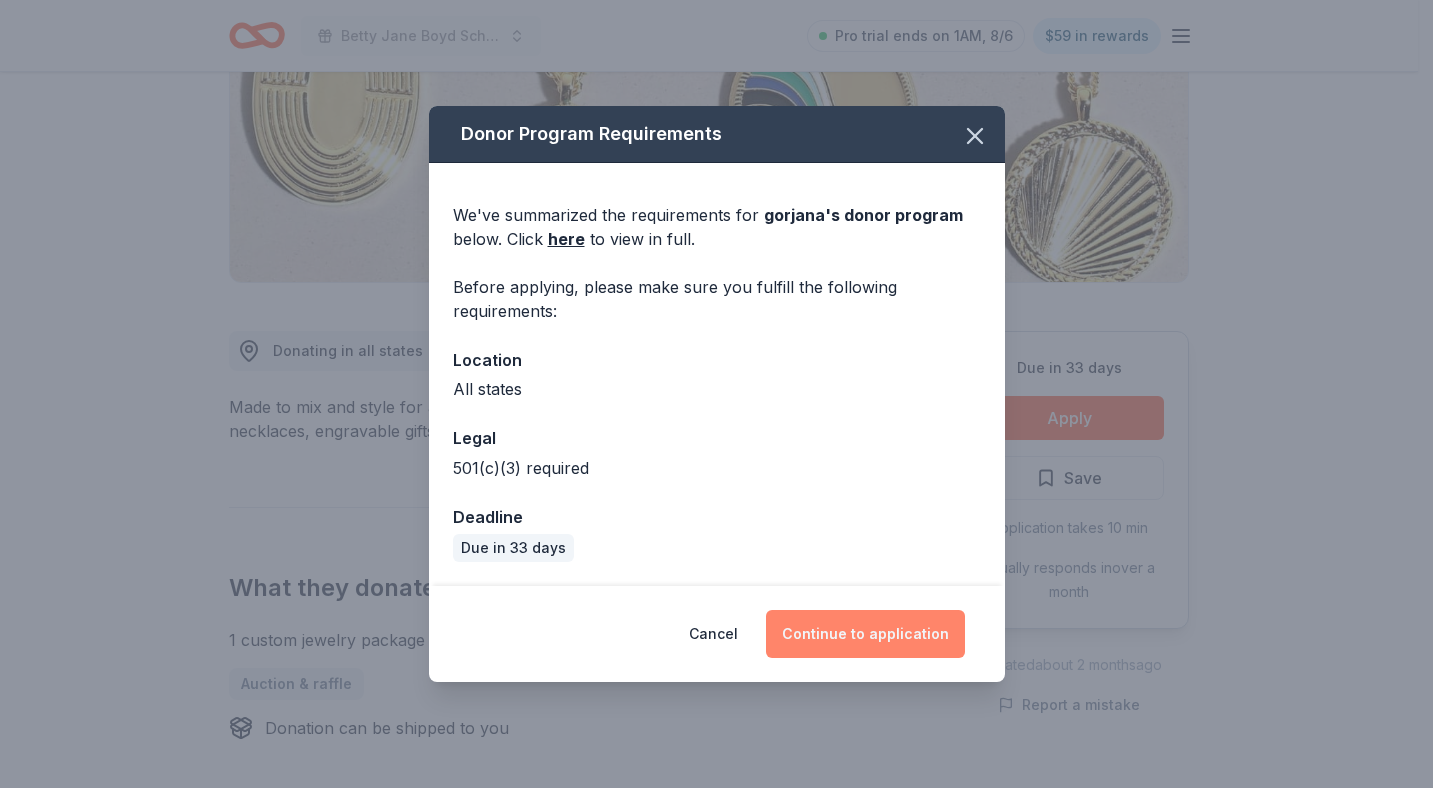 click on "Continue to application" at bounding box center [865, 634] 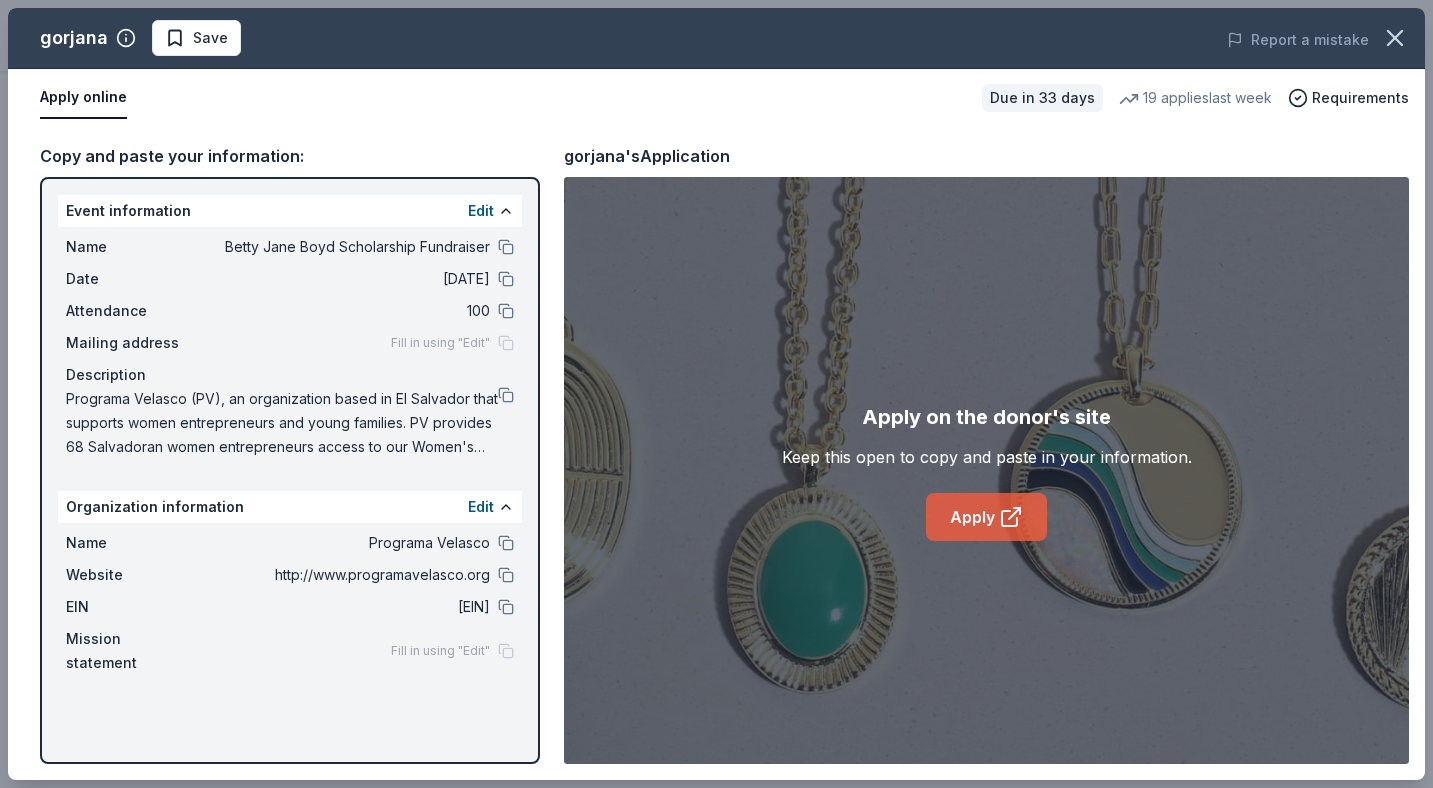 click on "Apply" at bounding box center (986, 517) 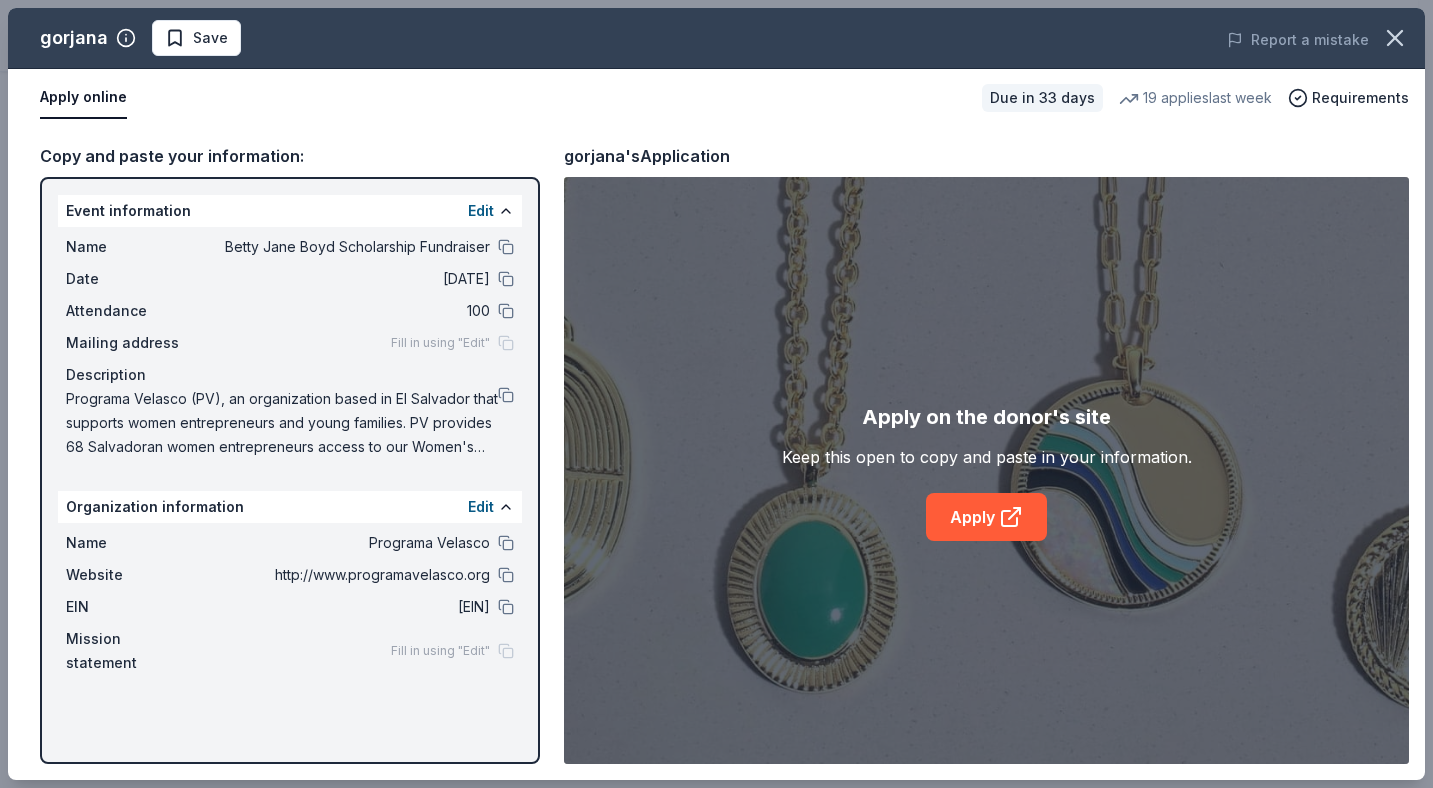 click on "gorjana" at bounding box center (74, 38) 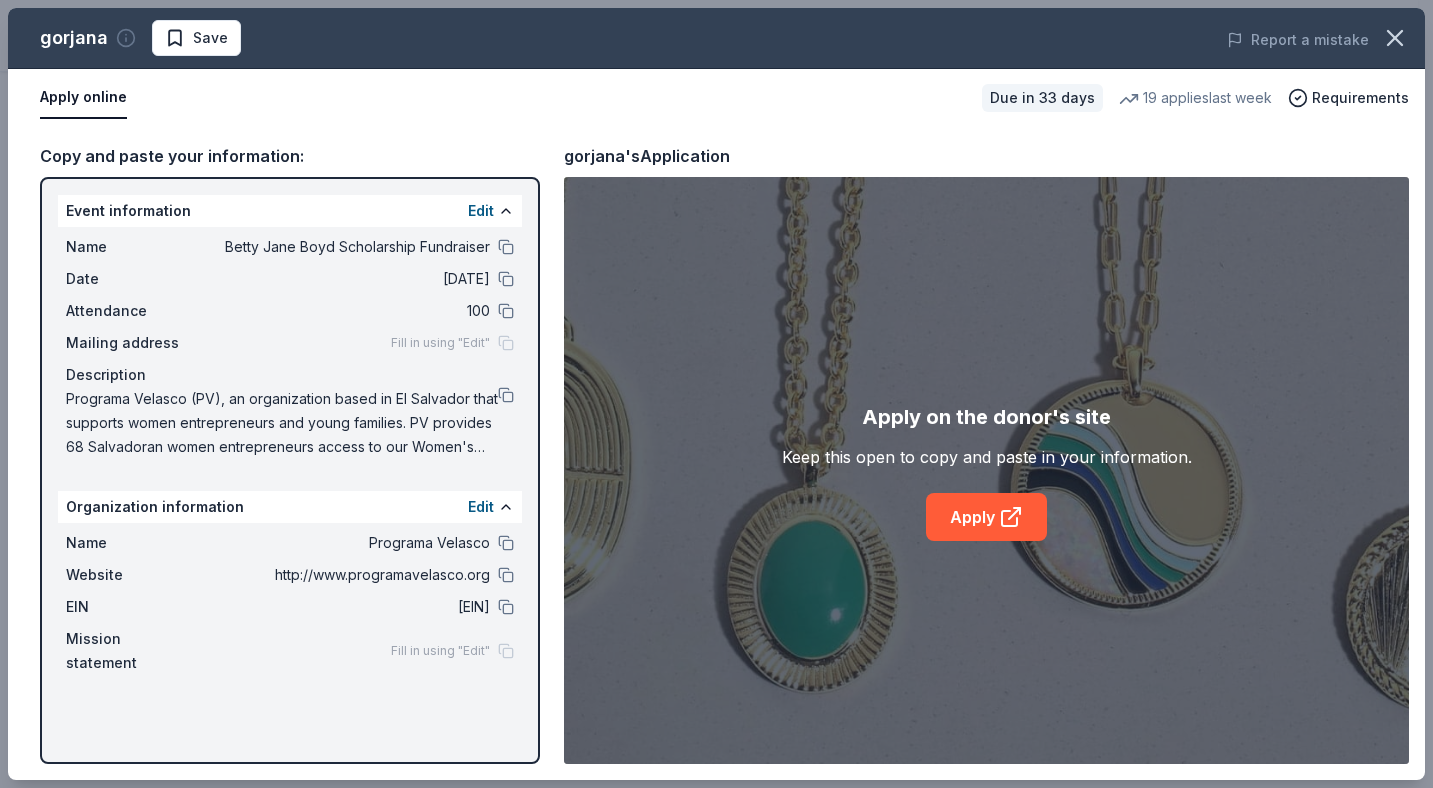 click 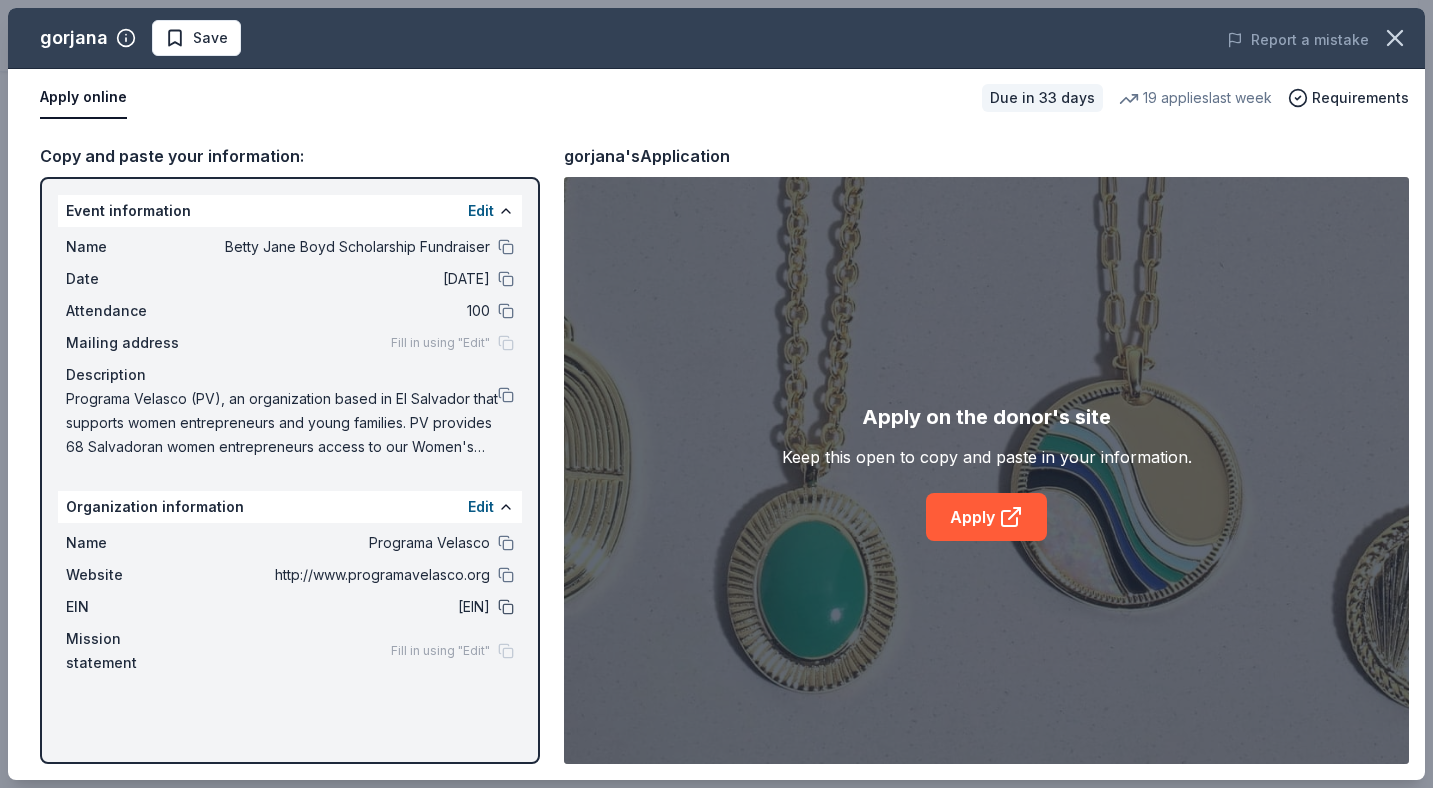 click at bounding box center [506, 607] 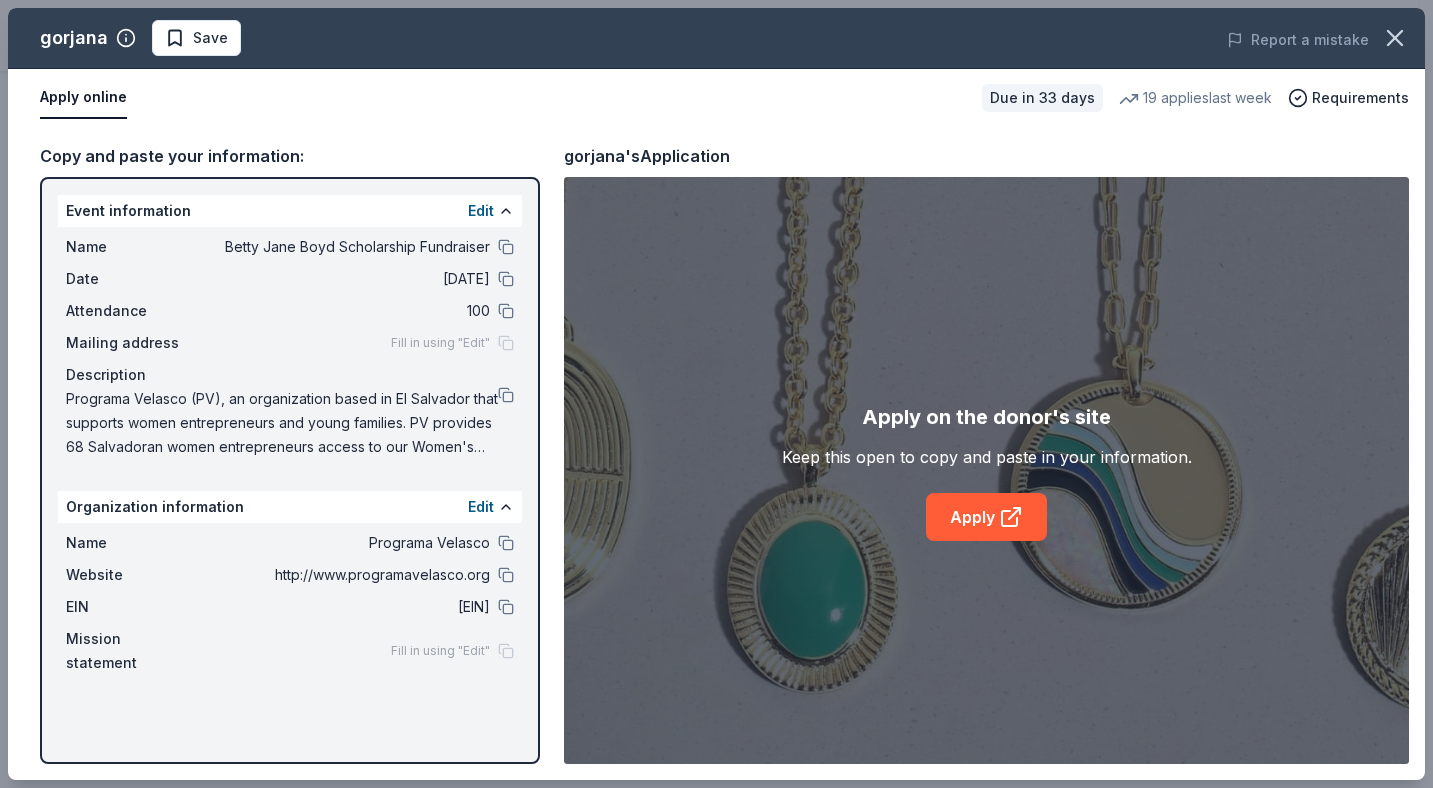 click on "gorjana's  Application" at bounding box center (647, 156) 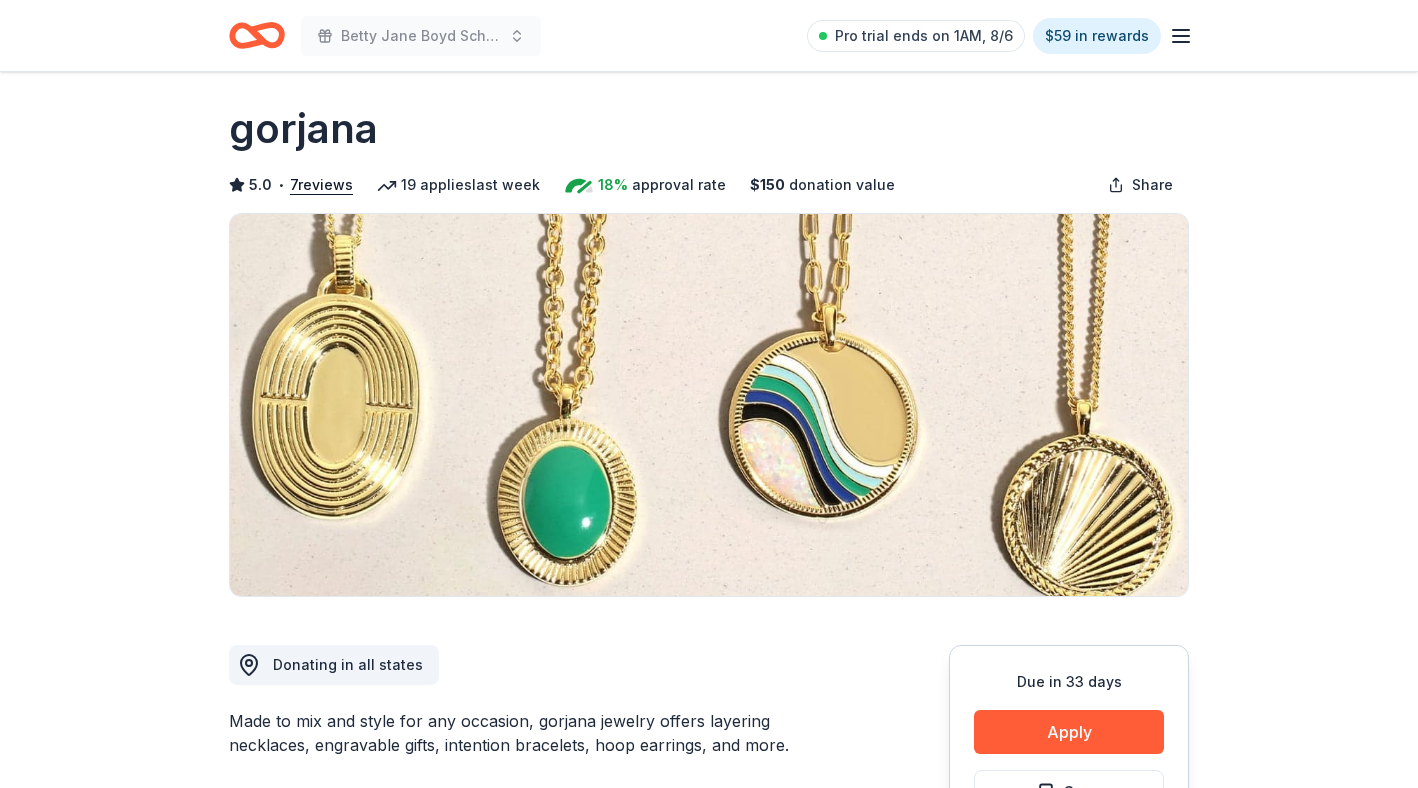 scroll, scrollTop: 14, scrollLeft: 0, axis: vertical 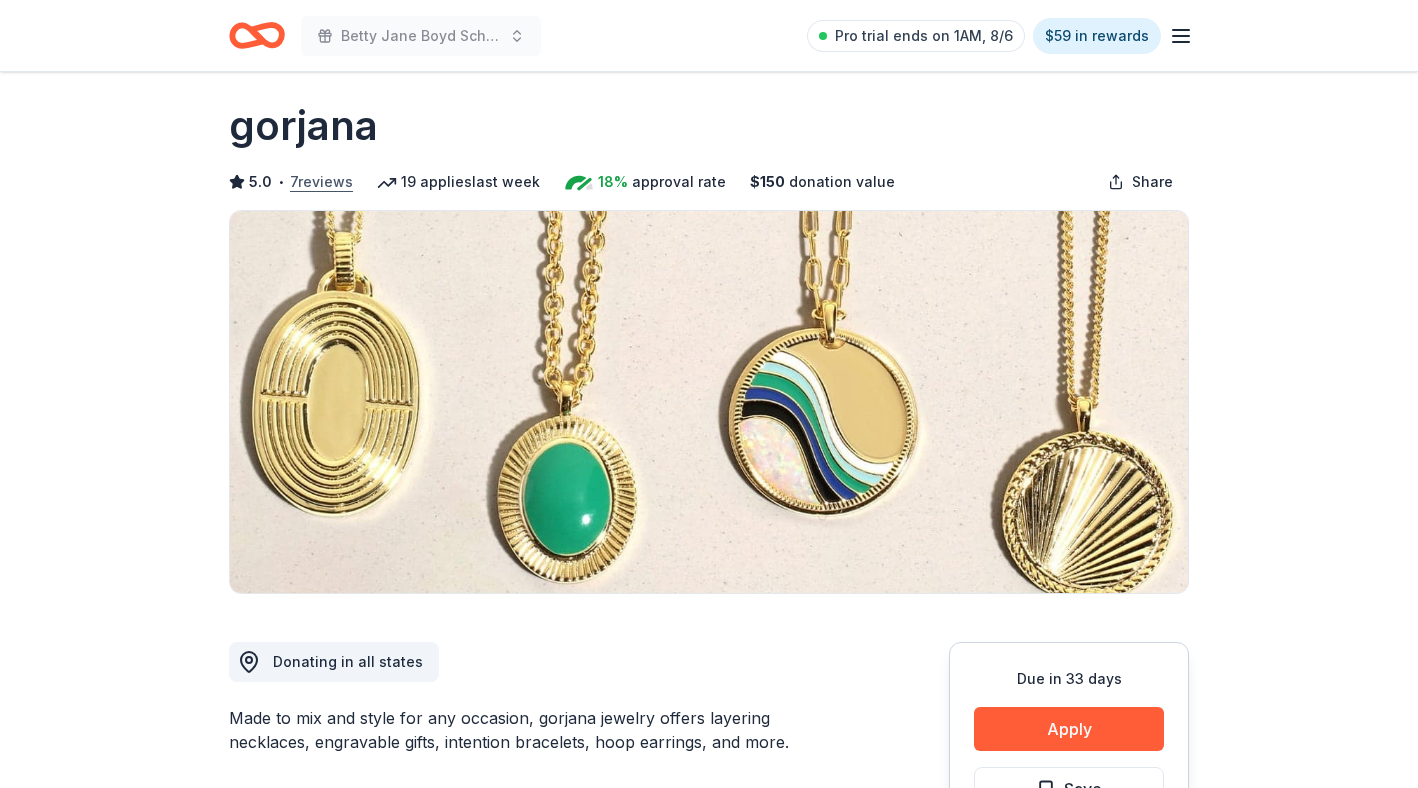 click on "7  reviews" at bounding box center (321, 182) 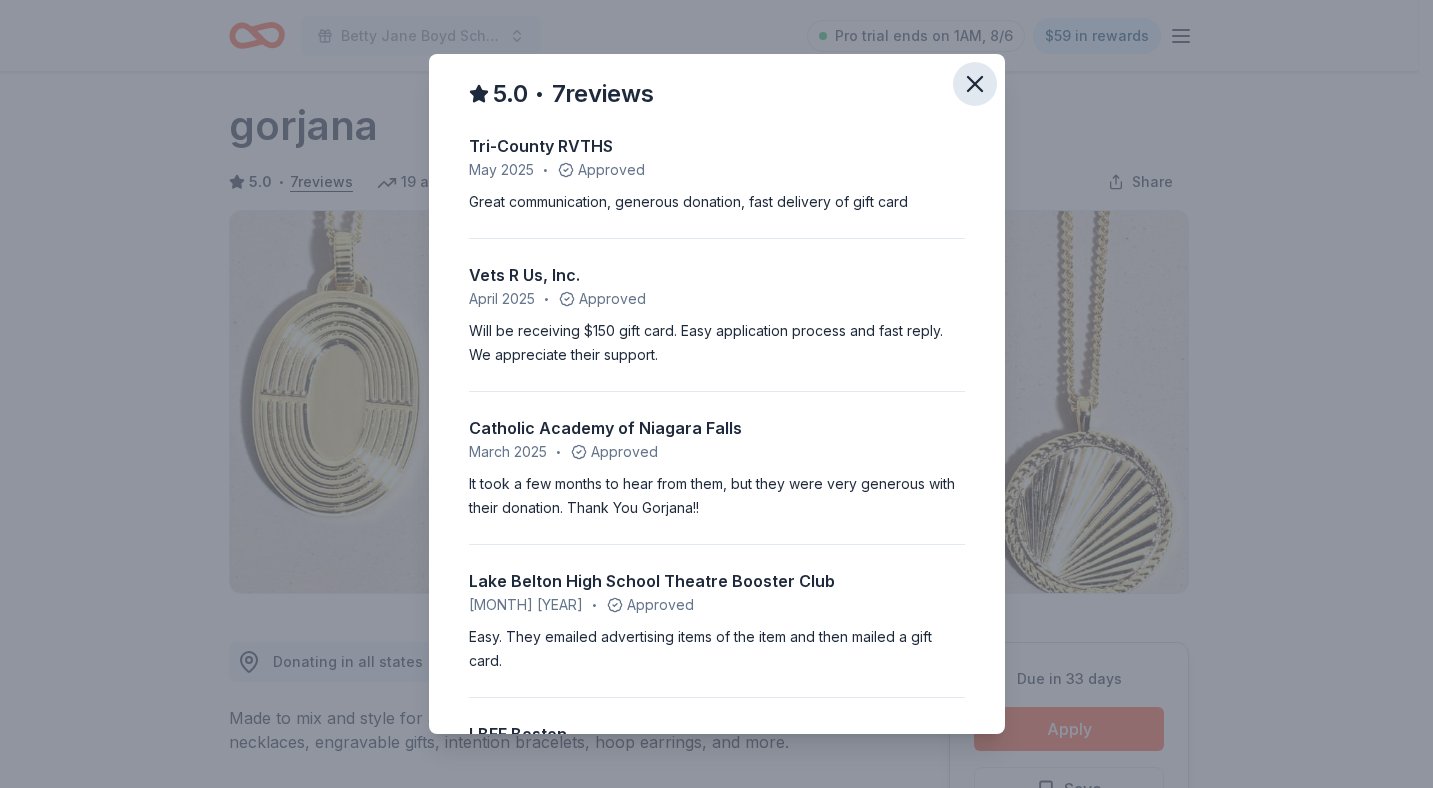 click 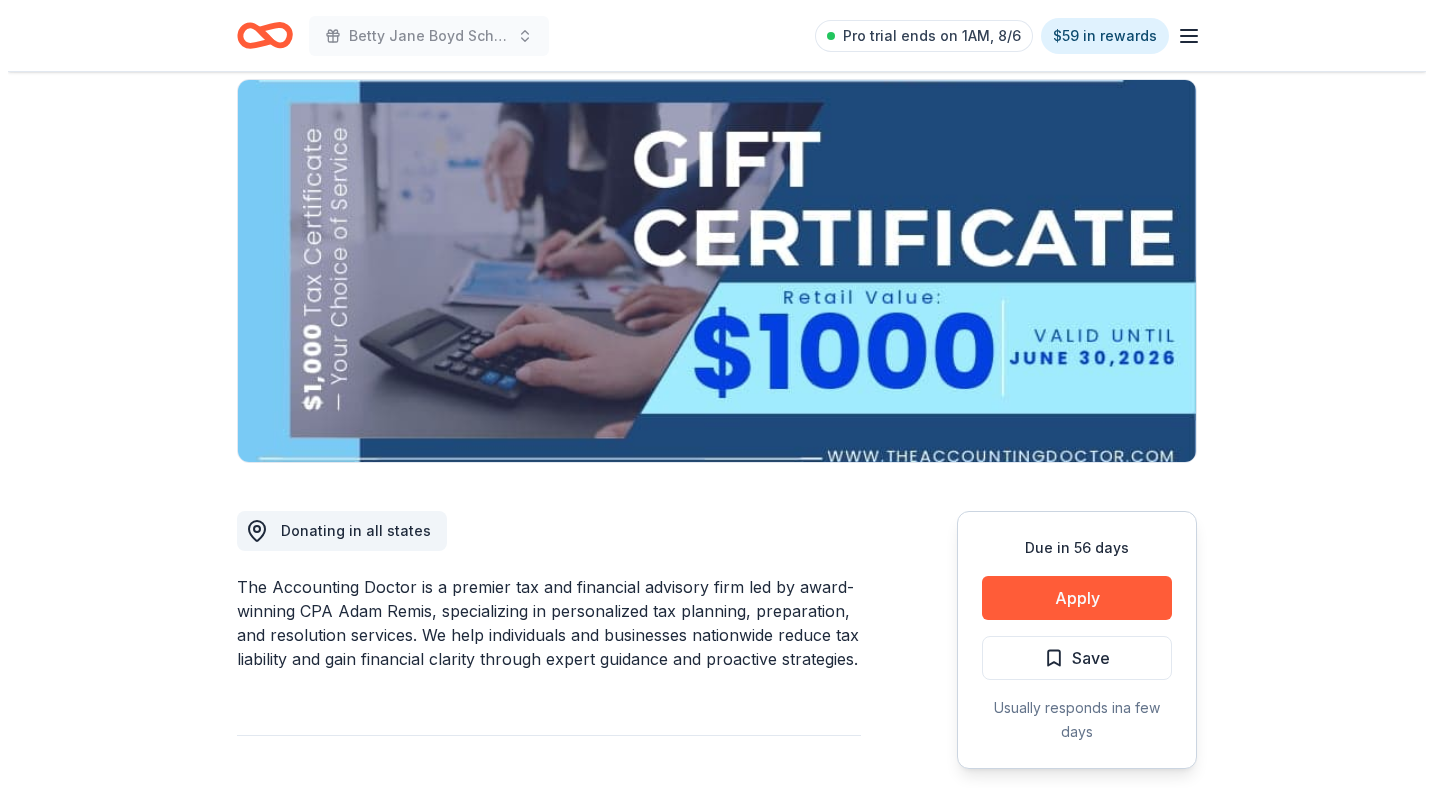 scroll, scrollTop: 205, scrollLeft: 0, axis: vertical 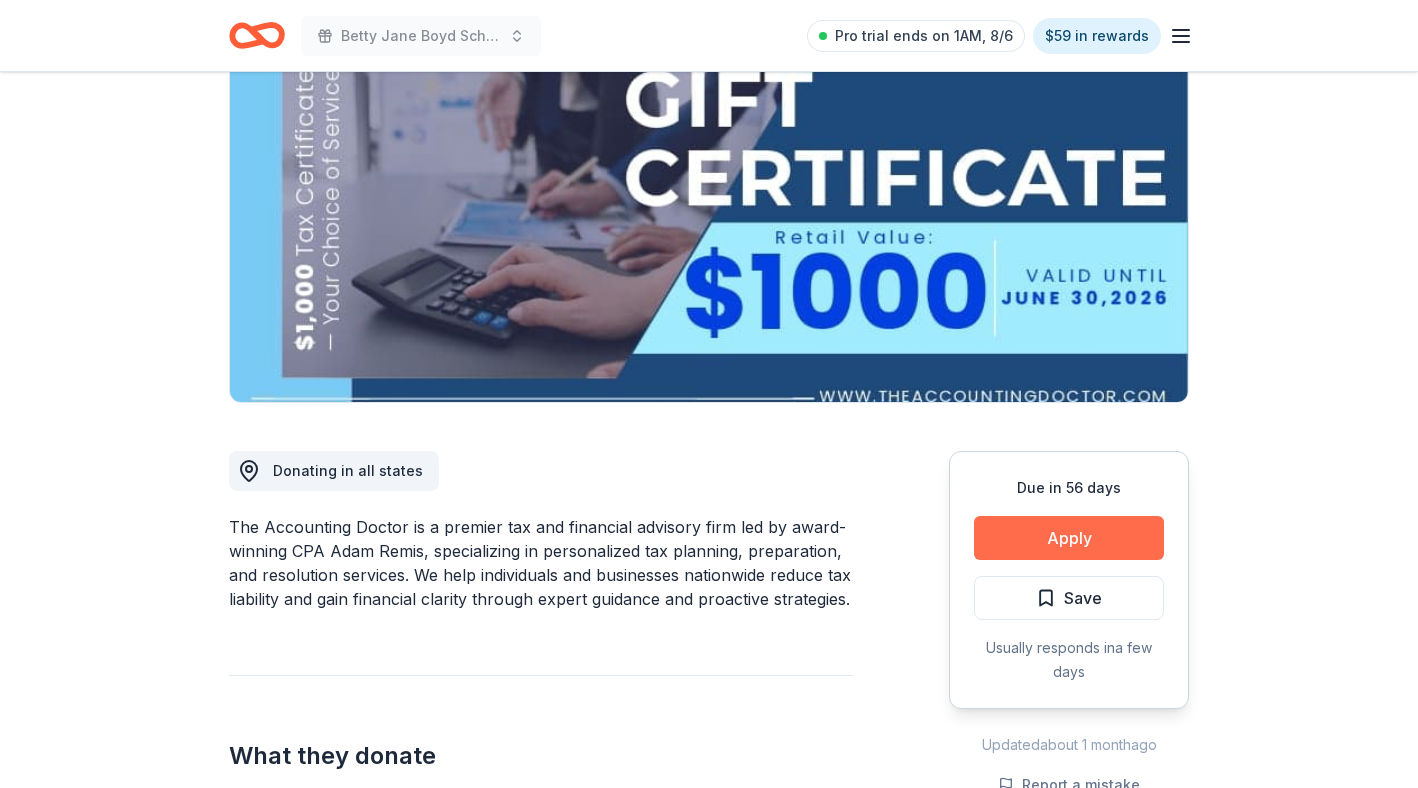 click on "Apply" at bounding box center [1069, 538] 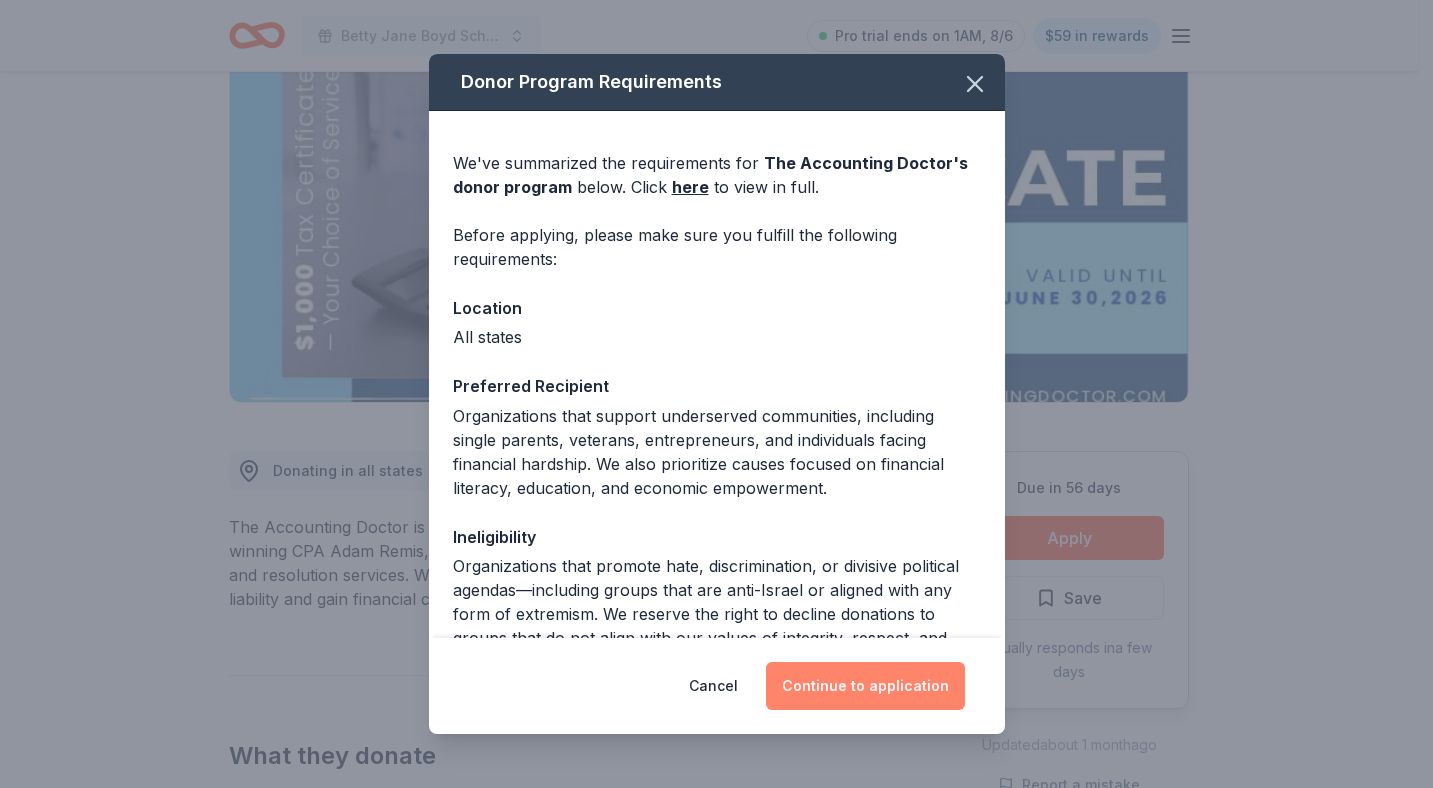 click on "Continue to application" at bounding box center (865, 686) 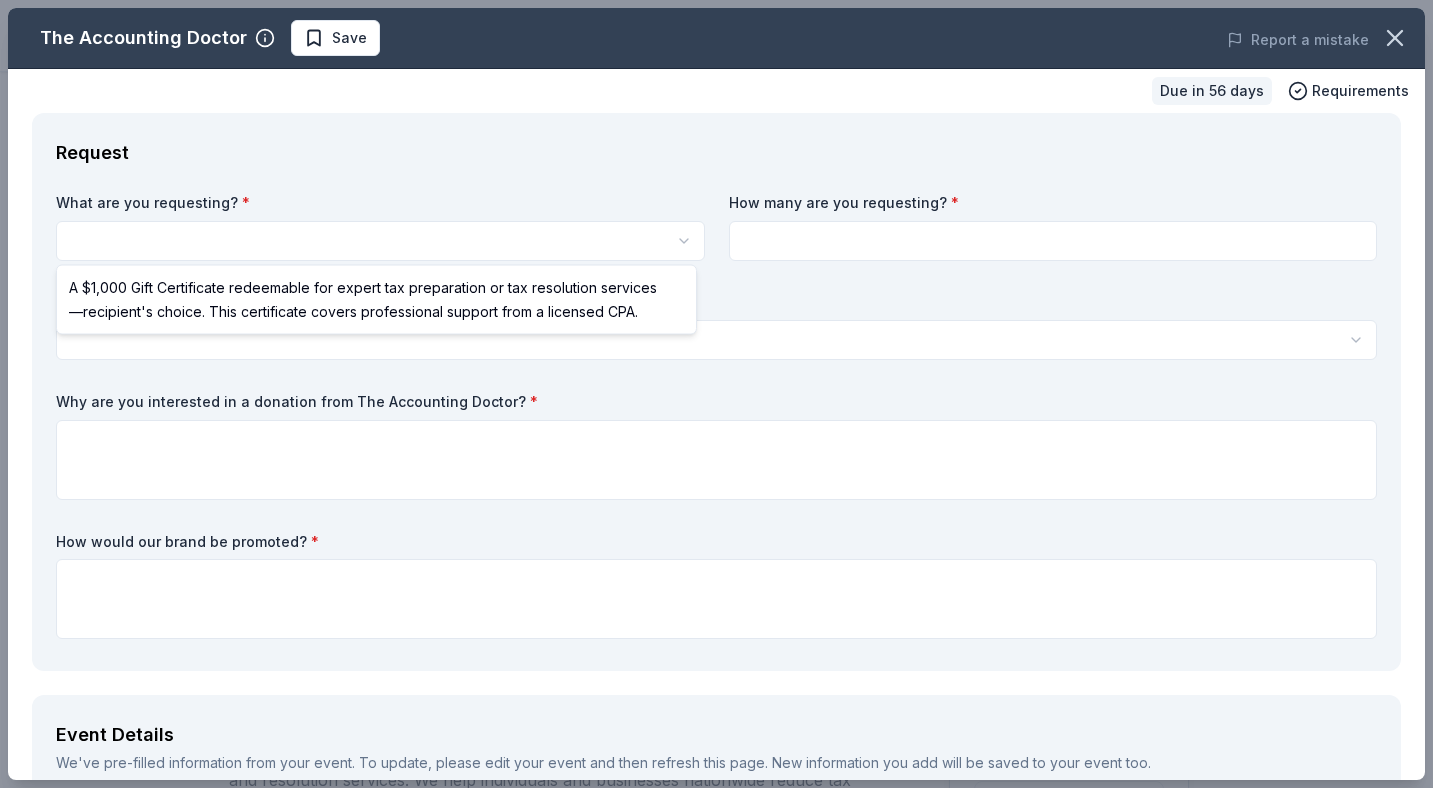 click on "Betty Jane Boyd Scholarship Fundraiser Pro trial ends on 1AM, 8/6 $59 in rewards Due in 56 days Share The Accounting Doctor New Share Donating in all states The Accounting Doctor is a premier tax and financial advisory firm led by award-winning CPA Adam Remis, specializing in personalized tax planning, preparation, and resolution services. We help individuals and businesses nationwide reduce tax liability and gain financial clarity through expert guidance and proactive strategies. What they donate A $1,000 Gift Certificate redeemable for expert tax preparation or tax resolution services—recipient's choice. This certificate covers professional support from a licensed CPA. Auction & raffle Donation is small & easy to send to guests Who they donate to  Preferred Organizations that support underserved communities, including single parents, veterans, entrepreneurs, and individuals facing financial hardship. We also prioritize causes focused on financial literacy, education, and economic empowerment. Education We" at bounding box center (716, 394) 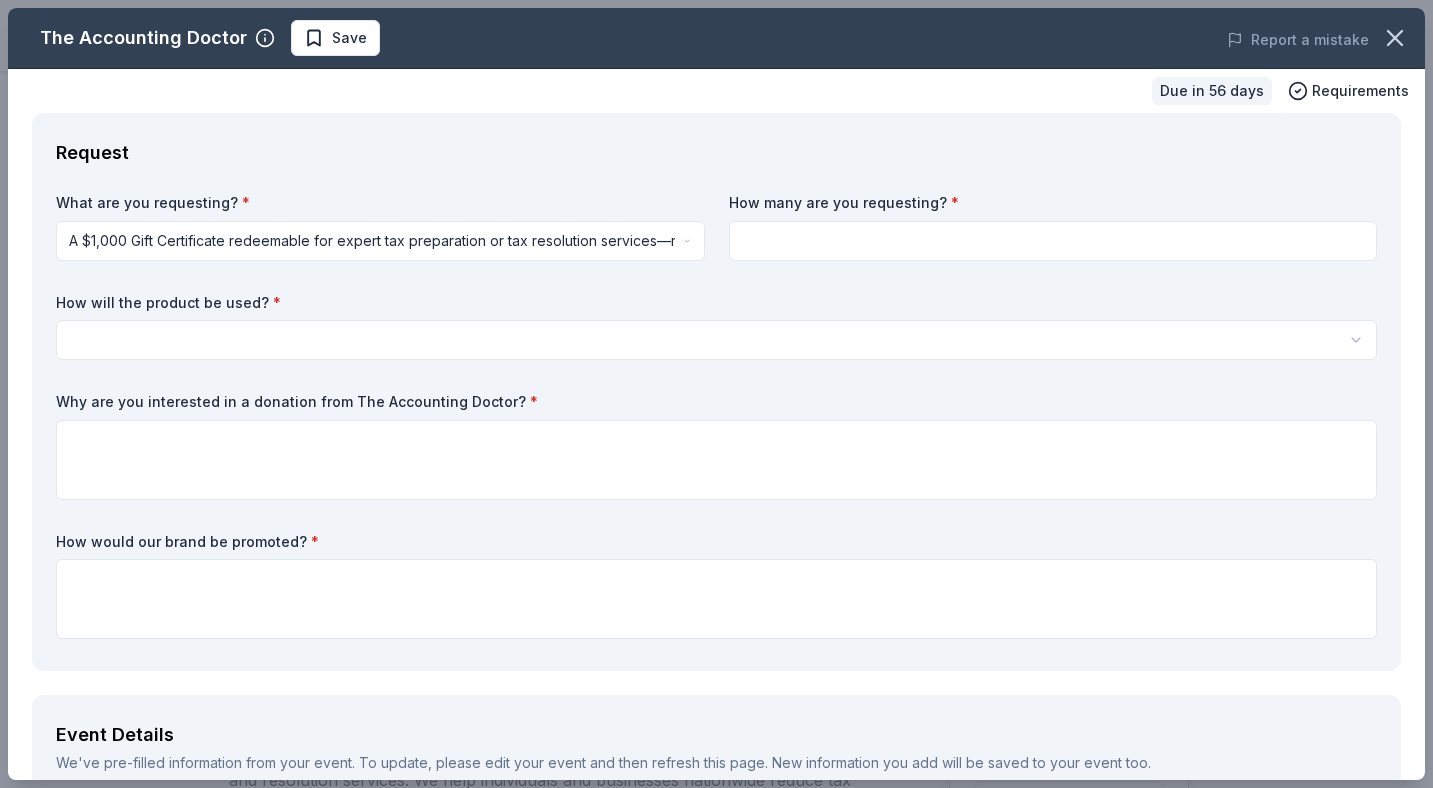 click at bounding box center (1053, 241) 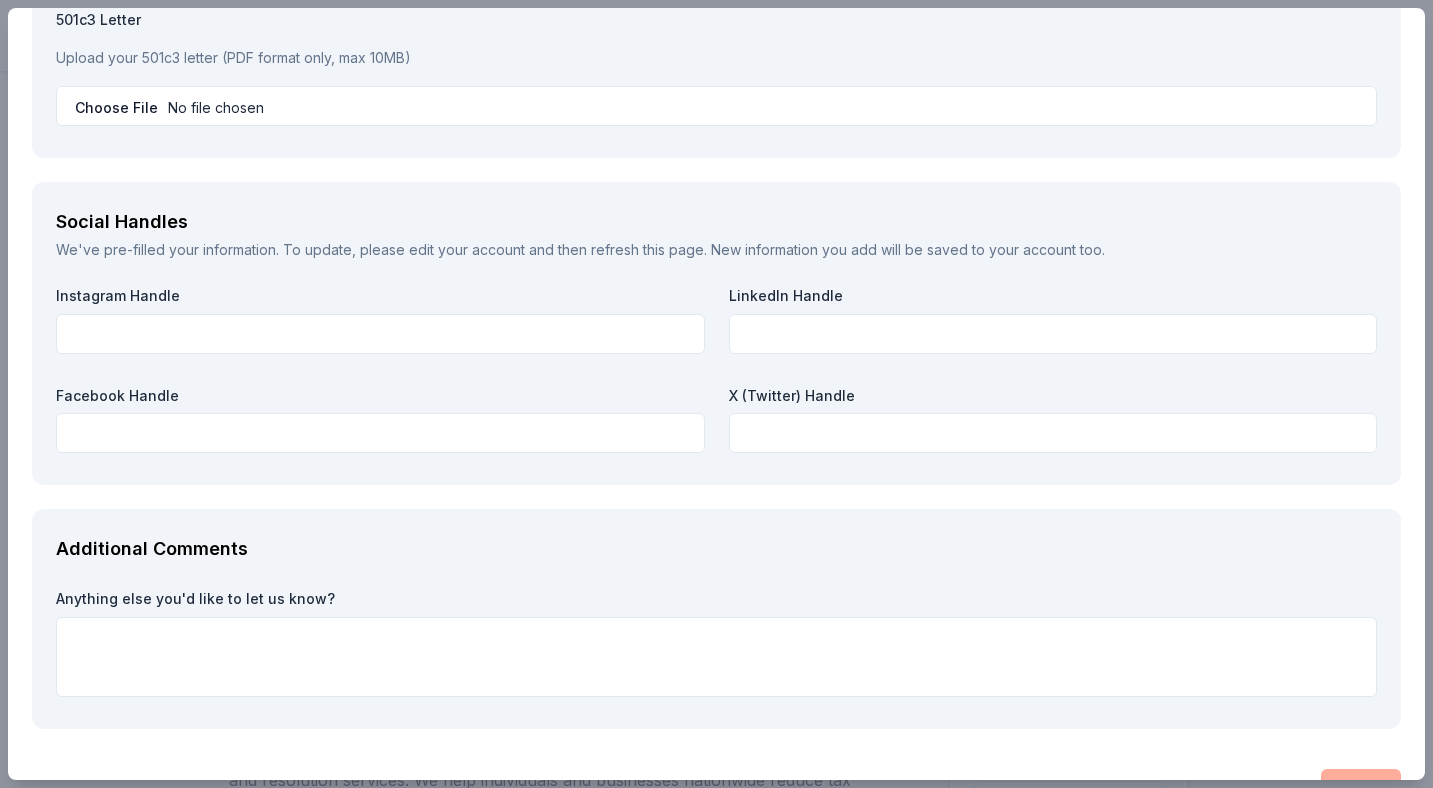 scroll, scrollTop: 2187, scrollLeft: 0, axis: vertical 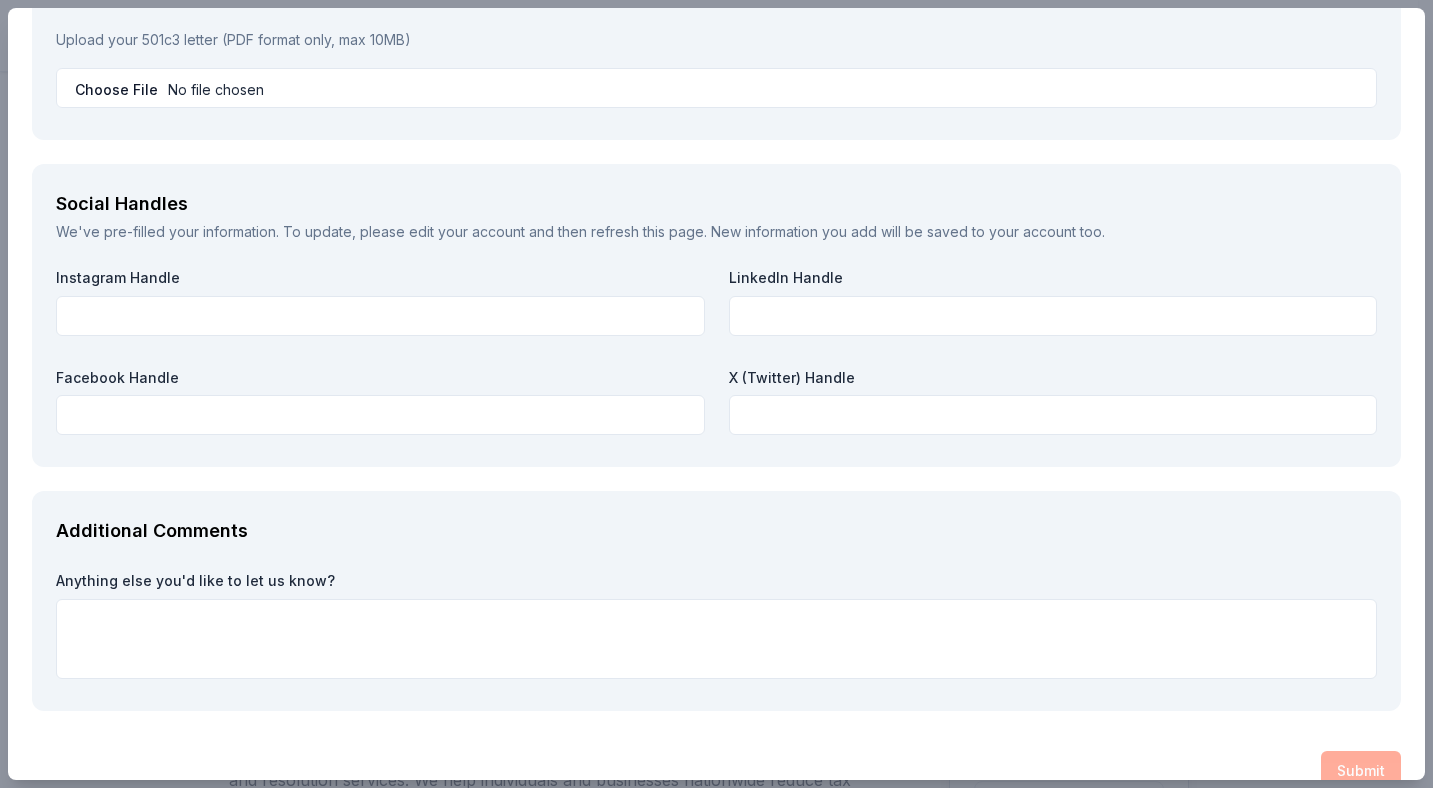 type on "1" 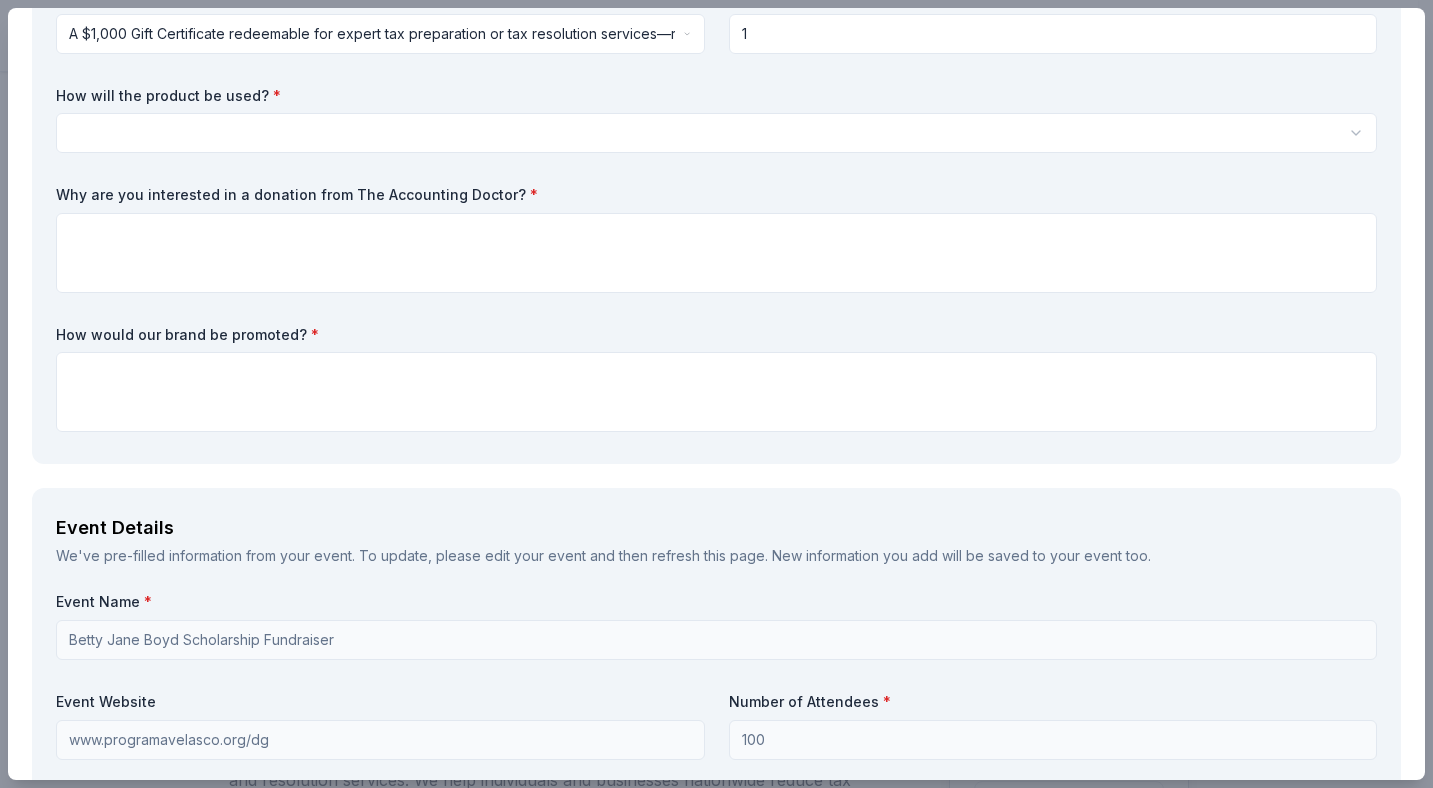 scroll, scrollTop: 0, scrollLeft: 0, axis: both 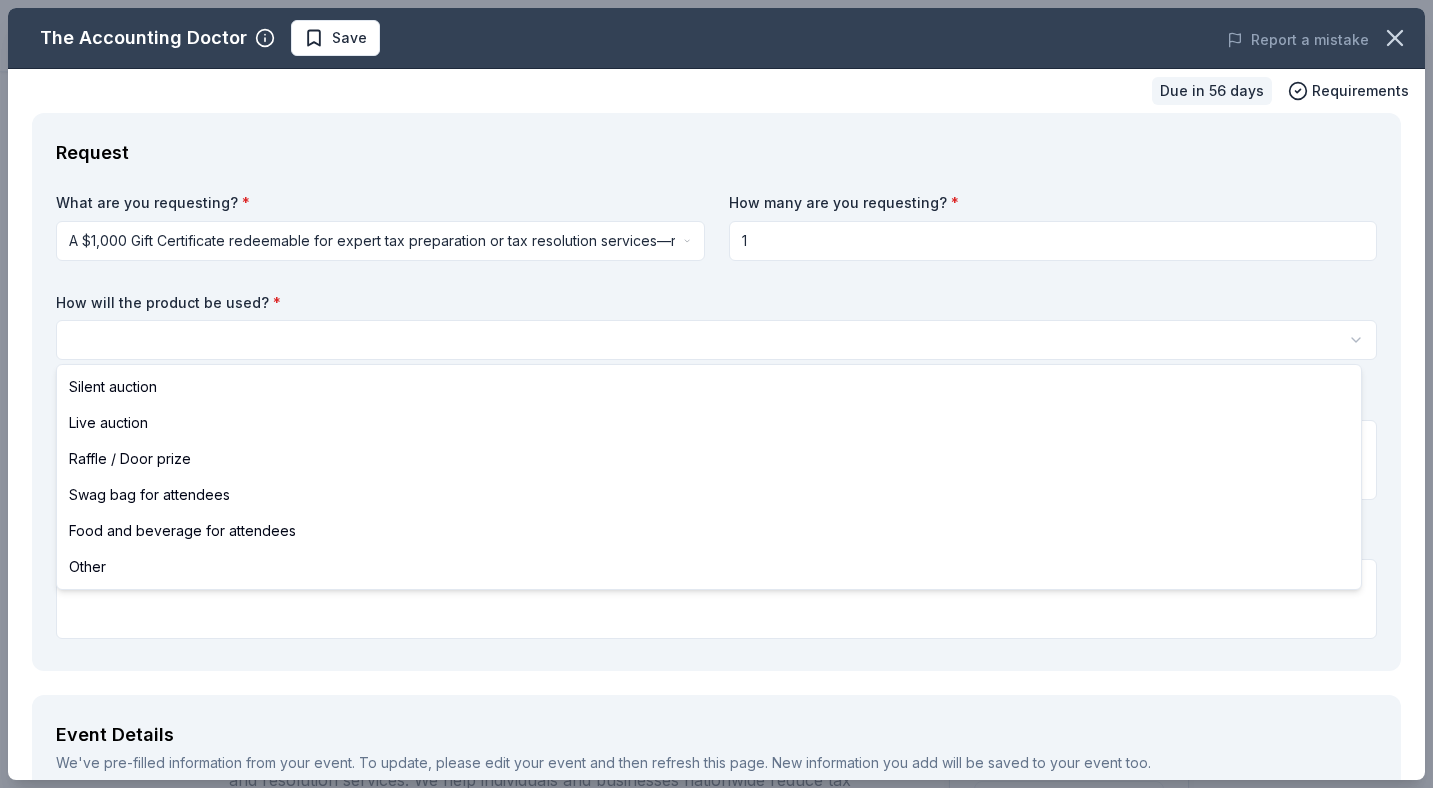 click on "Betty Jane Boyd Scholarship Fundraiser Pro trial ends on 1AM, 8/6 $59 in rewards Due in 56 days Share The Accounting Doctor New Share Donating in all states The Accounting Doctor is a premier tax and financial advisory firm led by award-winning CPA Adam Remis, specializing in personalized tax planning, preparation, and resolution services. We help individuals and businesses nationwide reduce tax liability and gain financial clarity through expert guidance and proactive strategies. What they donate A $1,000 Gift Certificate redeemable for expert tax preparation or tax resolution services—recipient's choice. This certificate covers professional support from a licensed CPA. Auction & raffle Donation is small & easy to send to guests Who they donate to  Preferred Organizations that support underserved communities, including single parents, veterans, entrepreneurs, and individuals facing financial hardship. We also prioritize causes focused on financial literacy, education, and economic empowerment. Education We" at bounding box center [716, 394] 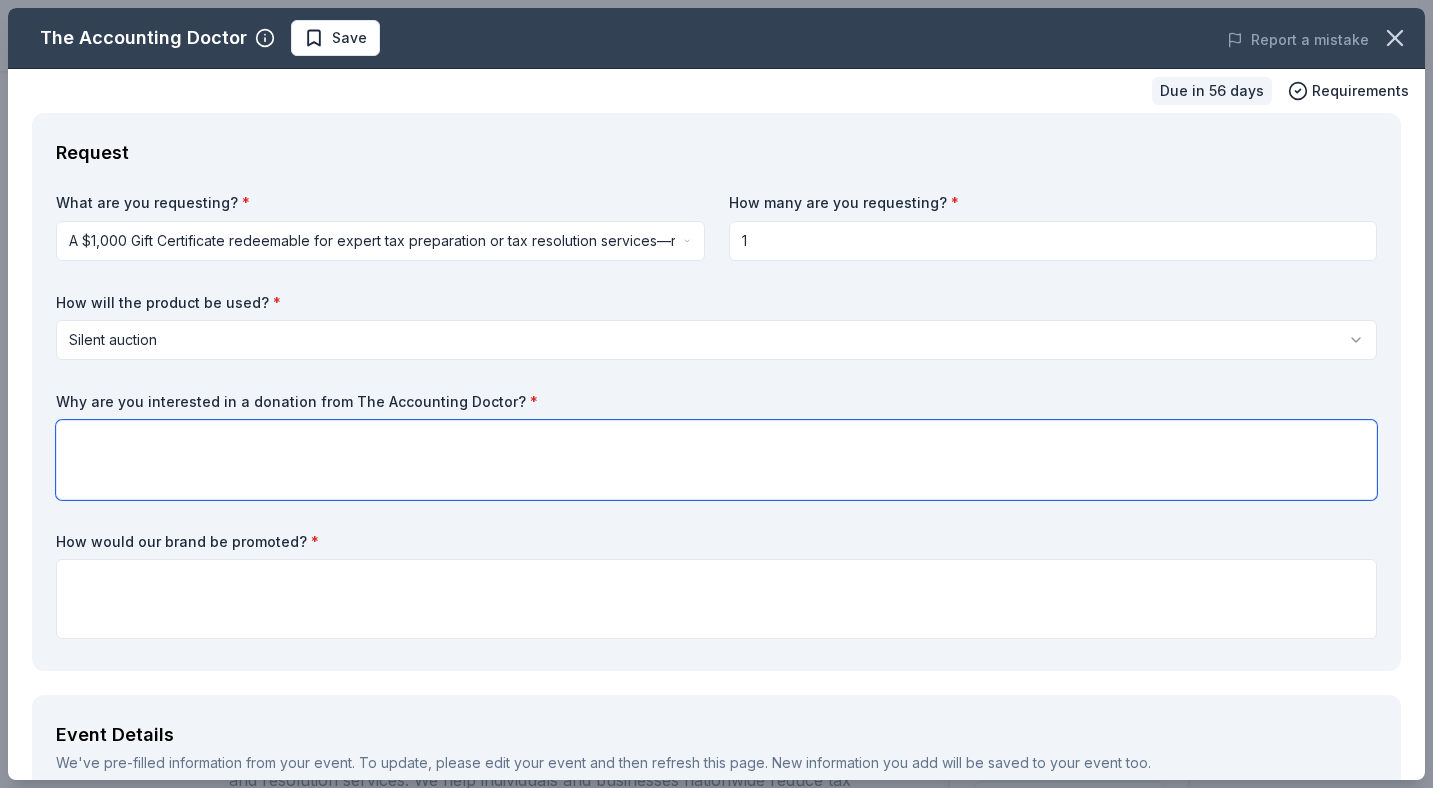 click at bounding box center (716, 460) 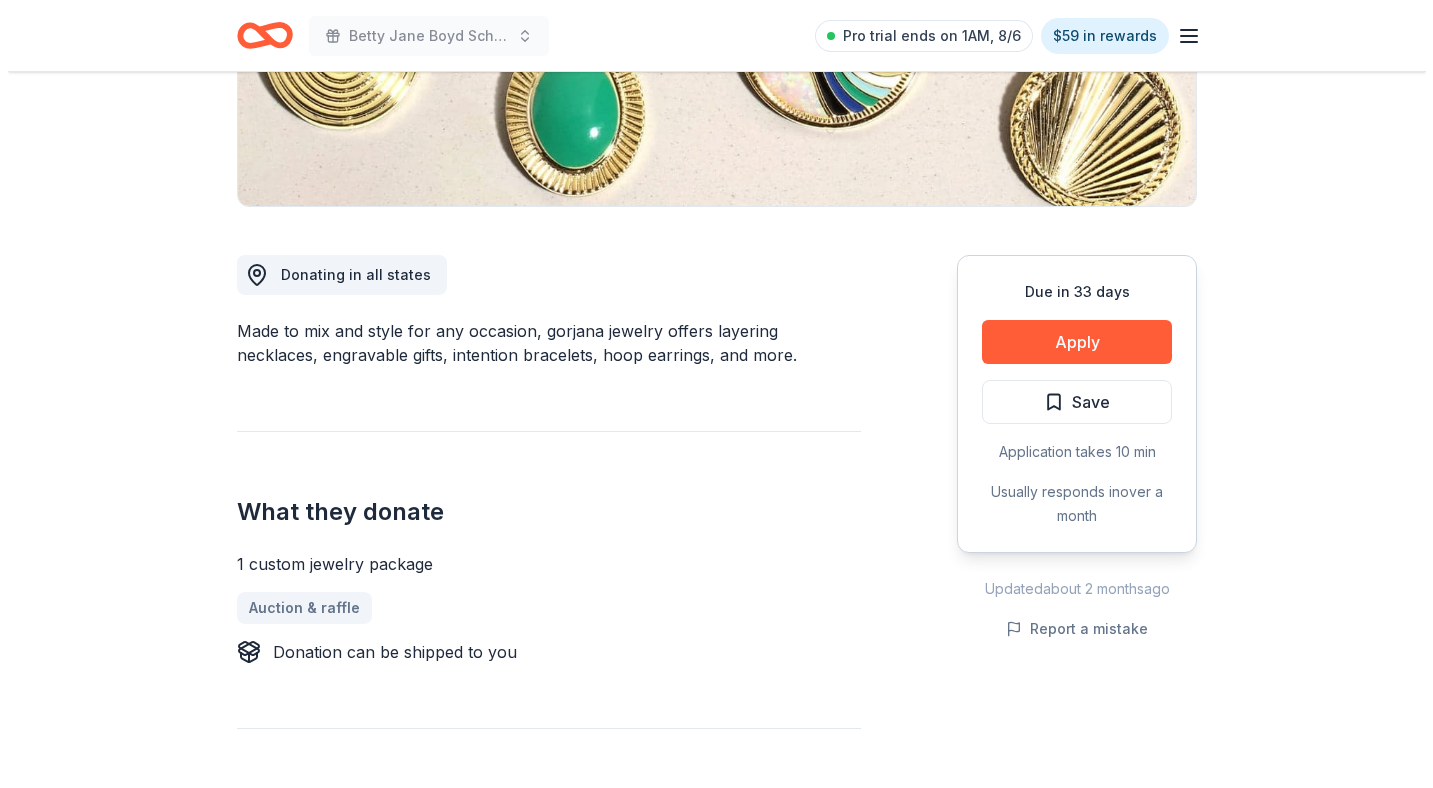 scroll, scrollTop: 448, scrollLeft: 0, axis: vertical 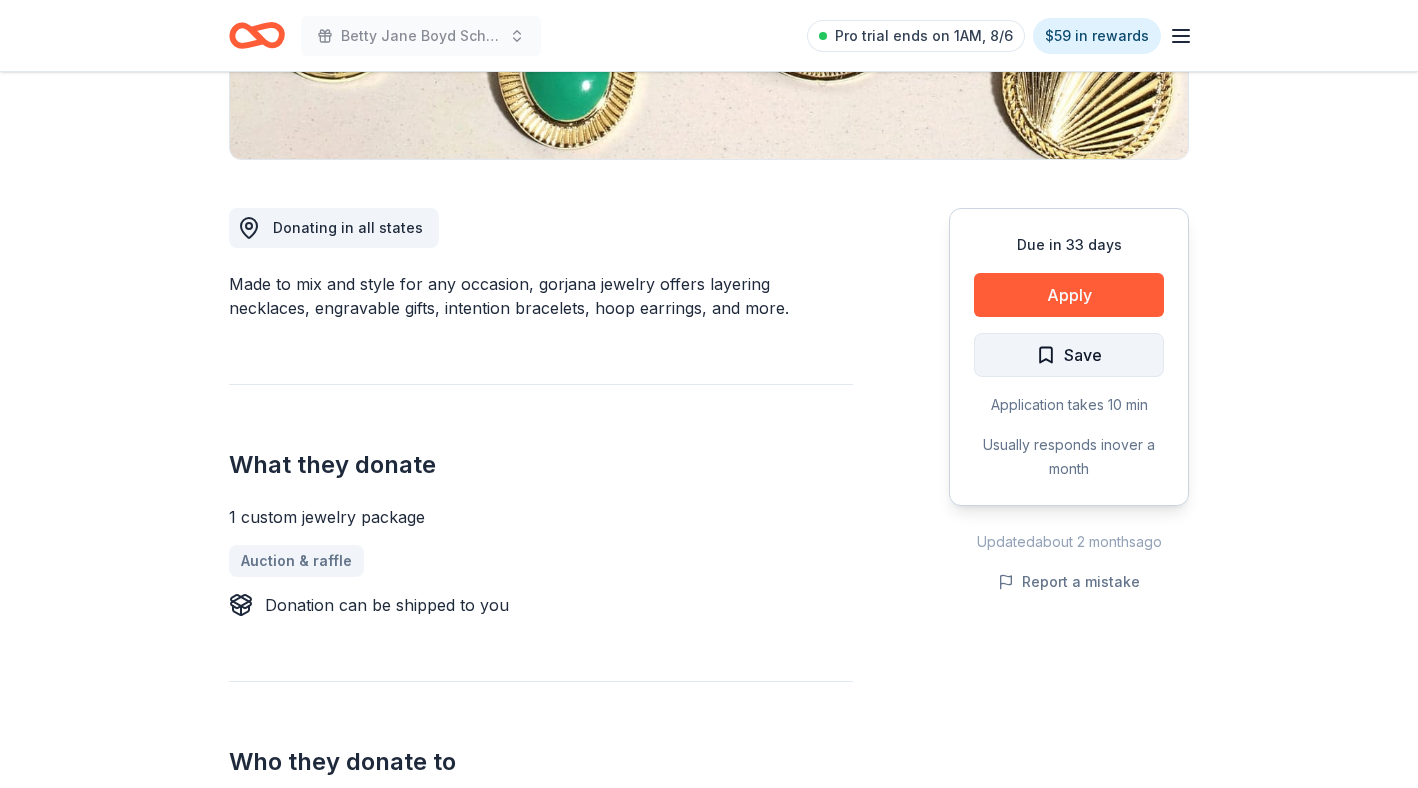 click on "Save" at bounding box center (1083, 355) 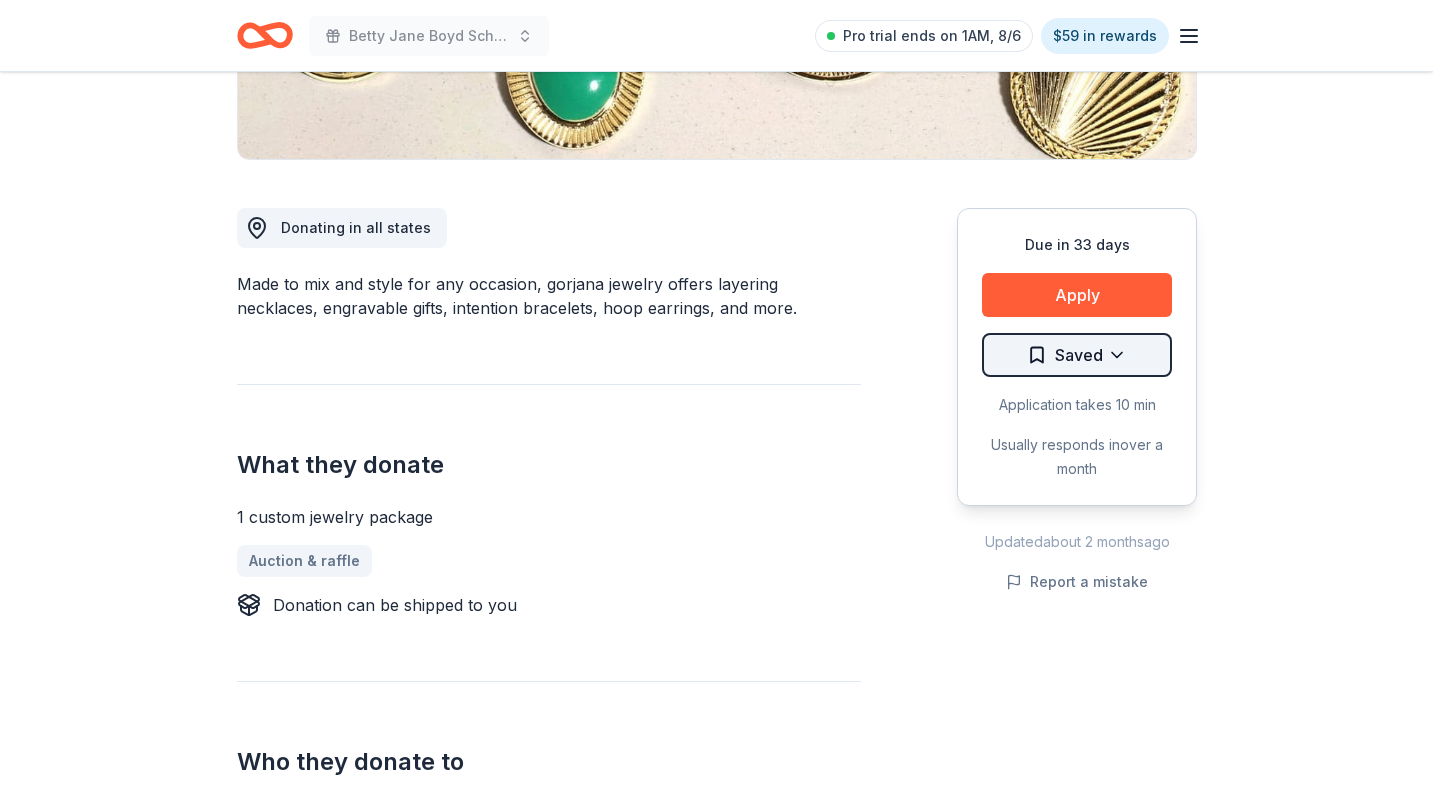 click on "[FIRST] [MIDDLE] [LAST] Scholarship Fundraiser Pro trial ends on 1AM, 8/6 $59 in rewards Due in 33 days Share gorjana 5.0 • 7 reviews 19 applies last week 18% approval rate $ 150 donation value Share Donating in all [STATE] Made to mix and style for any occasion, gorjana jewelry offers layering necklaces, engravable gifts, intention bracelets, hoop earrings, and more. What they donate 1 custom jewelry package Auction & raffle Donation can be shipped to you Who they donate to Preferred 501(c)(3) required Due in 33 days Apply Saved Application takes 10 min Usually responds in over a month Updated about 2 months ago Report a mistake 18% approval rate 18 % approved 4 % declined 79 % no response gorjana is a generous donor : they are likely to respond and approve your request if you fit their criteria. $ 150 donation value (average) 3% 96% <1% <1% $0 → $150 $150 → $300 $300 → $450 $450 → $600 gorjana's donation is consistent : they donate the same value regardlesss of the application. 5.0 • 7 7 •" at bounding box center (716, -54) 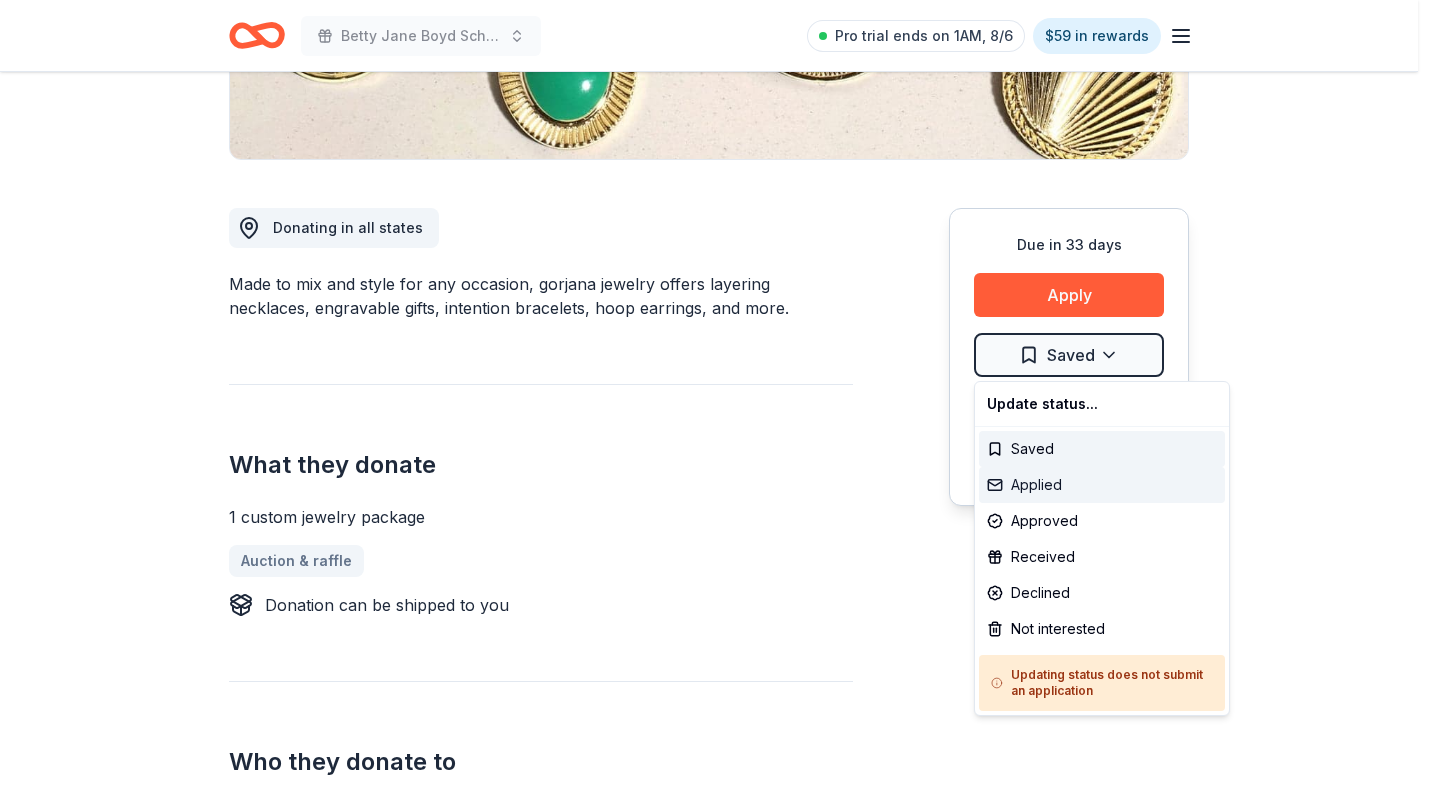 click on "Applied" at bounding box center (1102, 485) 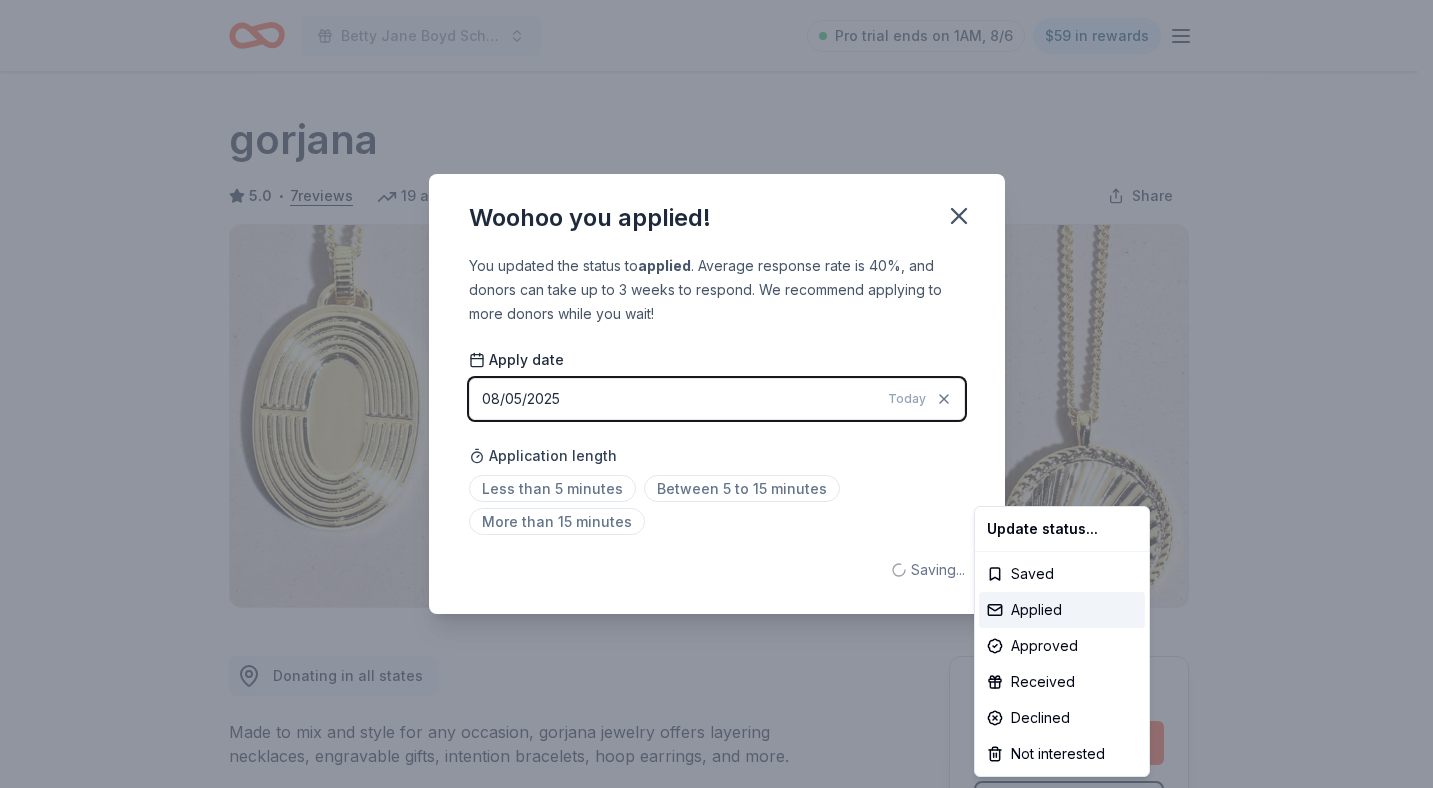 scroll, scrollTop: 0, scrollLeft: 0, axis: both 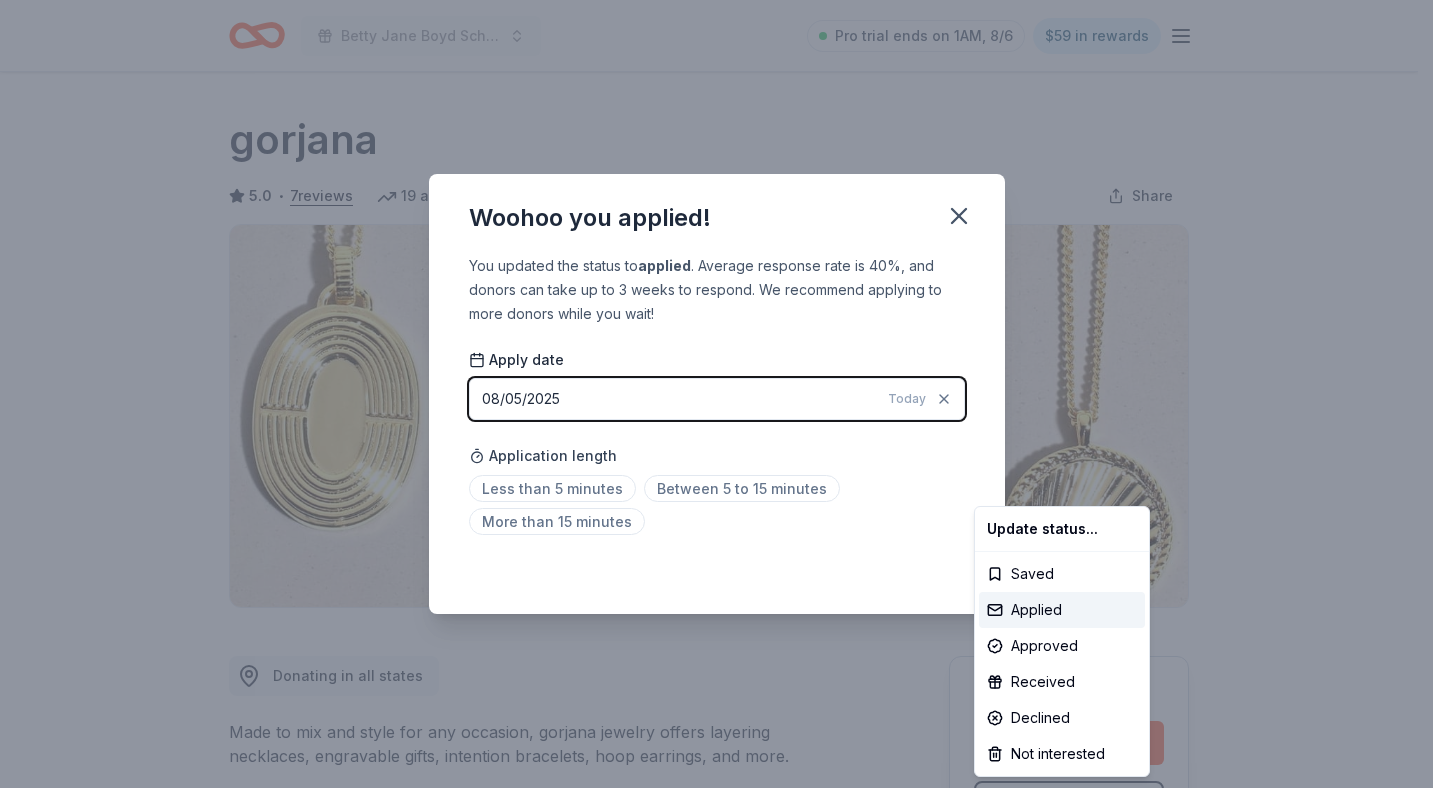click on "[FIRST] [MIDDLE] [LAST] Scholarship Fundraiser Pro trial ends on 1AM, 8/6 $59 in rewards Due in 33 days Share gorjana 5.0 • 7 reviews 19 applies last week 18% approval rate $ 150 donation value Share Donating in all [STATE] Made to mix and style for any occasion, gorjana jewelry offers layering necklaces, engravable gifts, intention bracelets, hoop earrings, and more. What they donate 1 custom jewelry package Auction & raffle Donation can be shipped to you Who they donate to Preferred 501(c)(3) required Due in 33 days Apply Applied Application takes 10 min Usually responds in over a month Updated about 2 months ago Report a mistake 18% approval rate 18 % approved 4 % declined 79 % no response gorjana is a generous donor : they are likely to respond and approve your request if you fit their criteria. $ 150 donation value (average) 3% 96% <1% <1% $0 → $150 $150 → $300 $300 → $450 $450 → $600 gorjana's donation is consistent : they donate the same value regardlesss of the application. 5.0 • 7 7 7" at bounding box center (716, 394) 